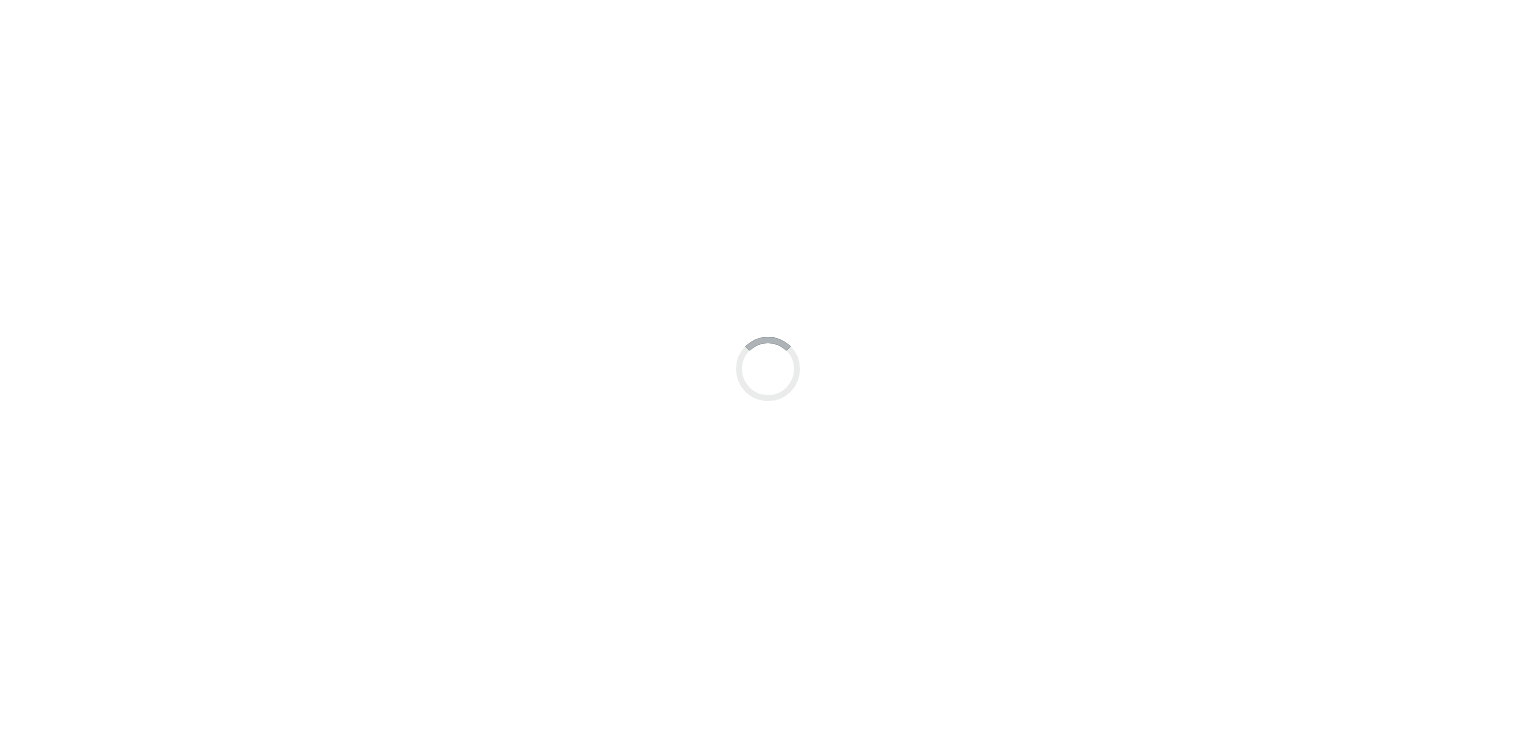 scroll, scrollTop: 0, scrollLeft: 0, axis: both 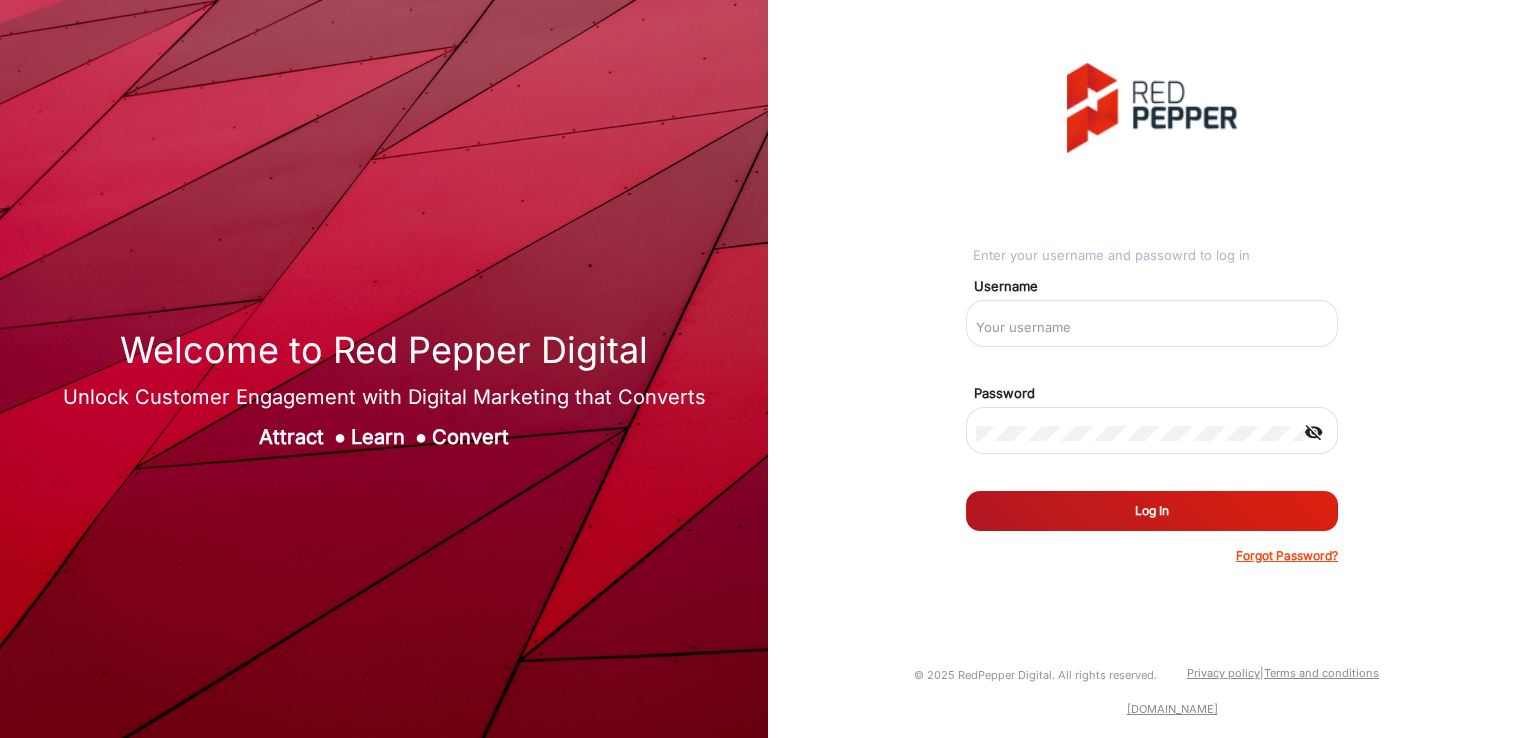 type on "[PERSON_NAME]" 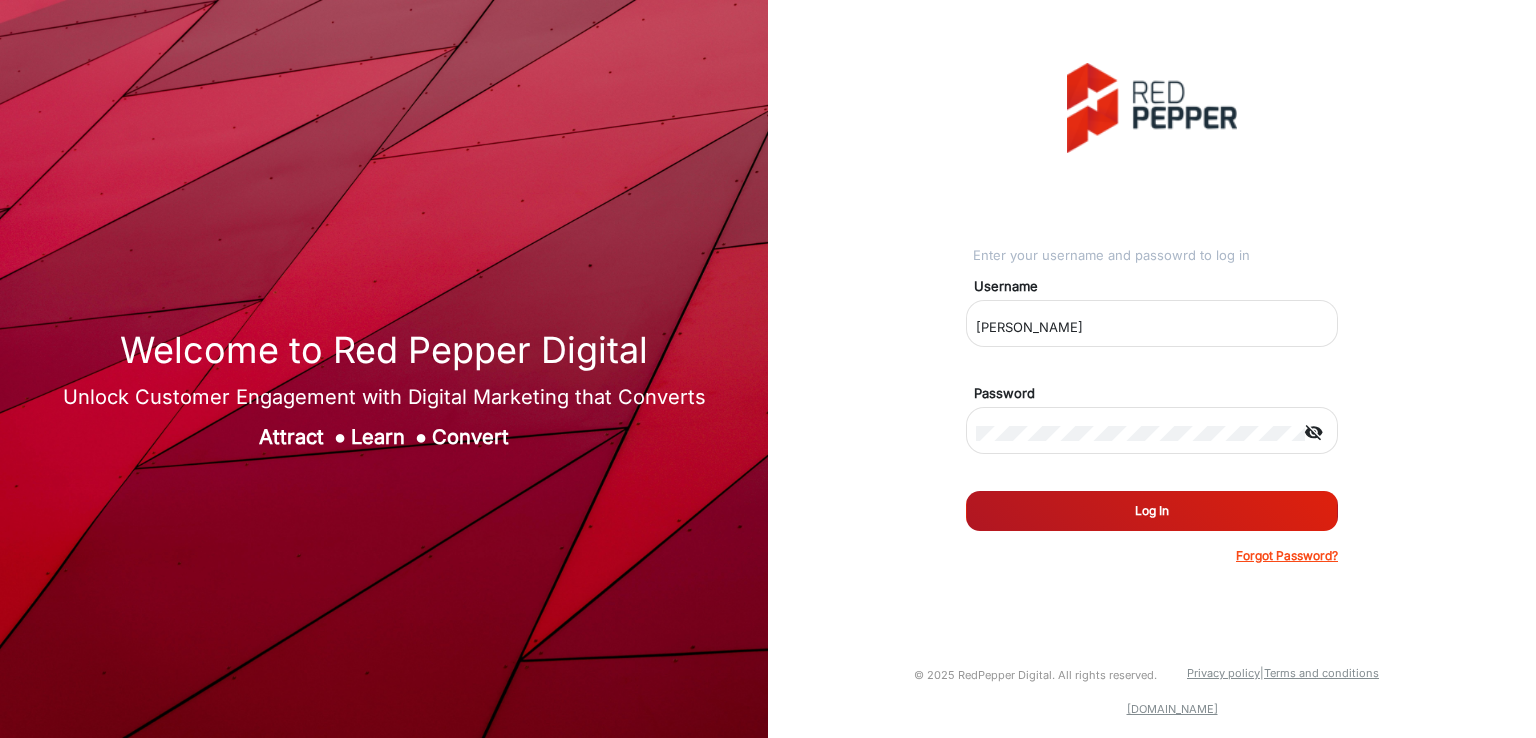 click on "Log In" 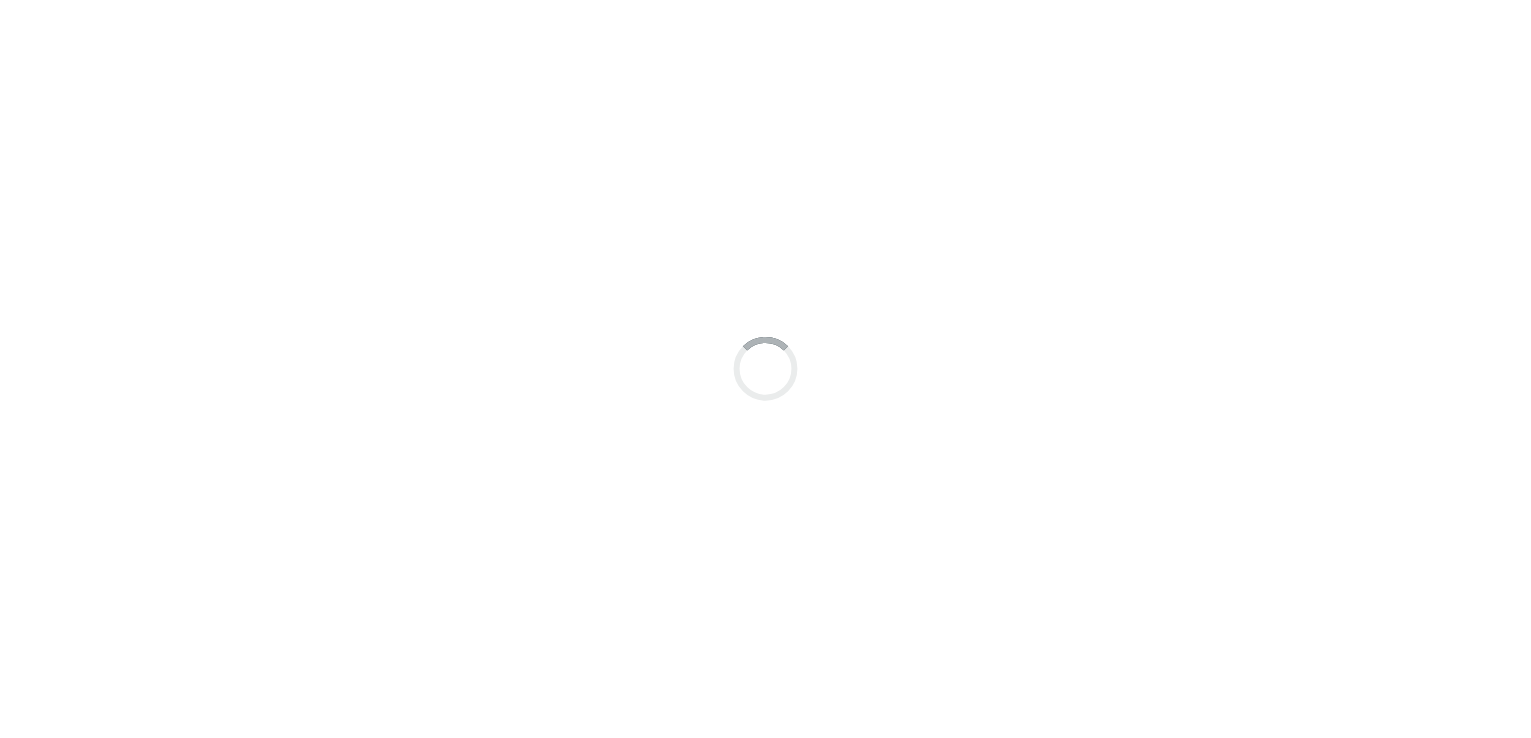 scroll, scrollTop: 0, scrollLeft: 0, axis: both 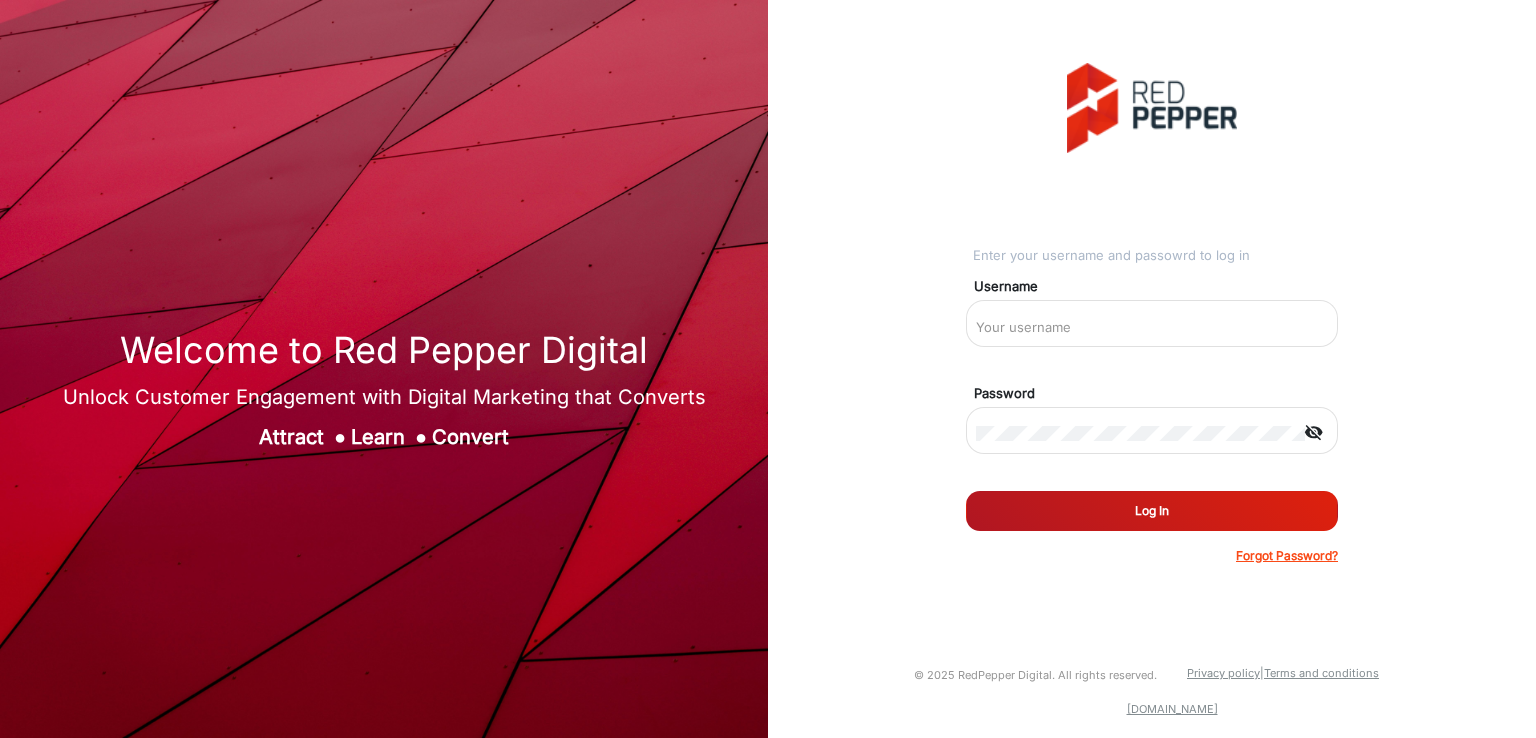 type on "[PERSON_NAME]" 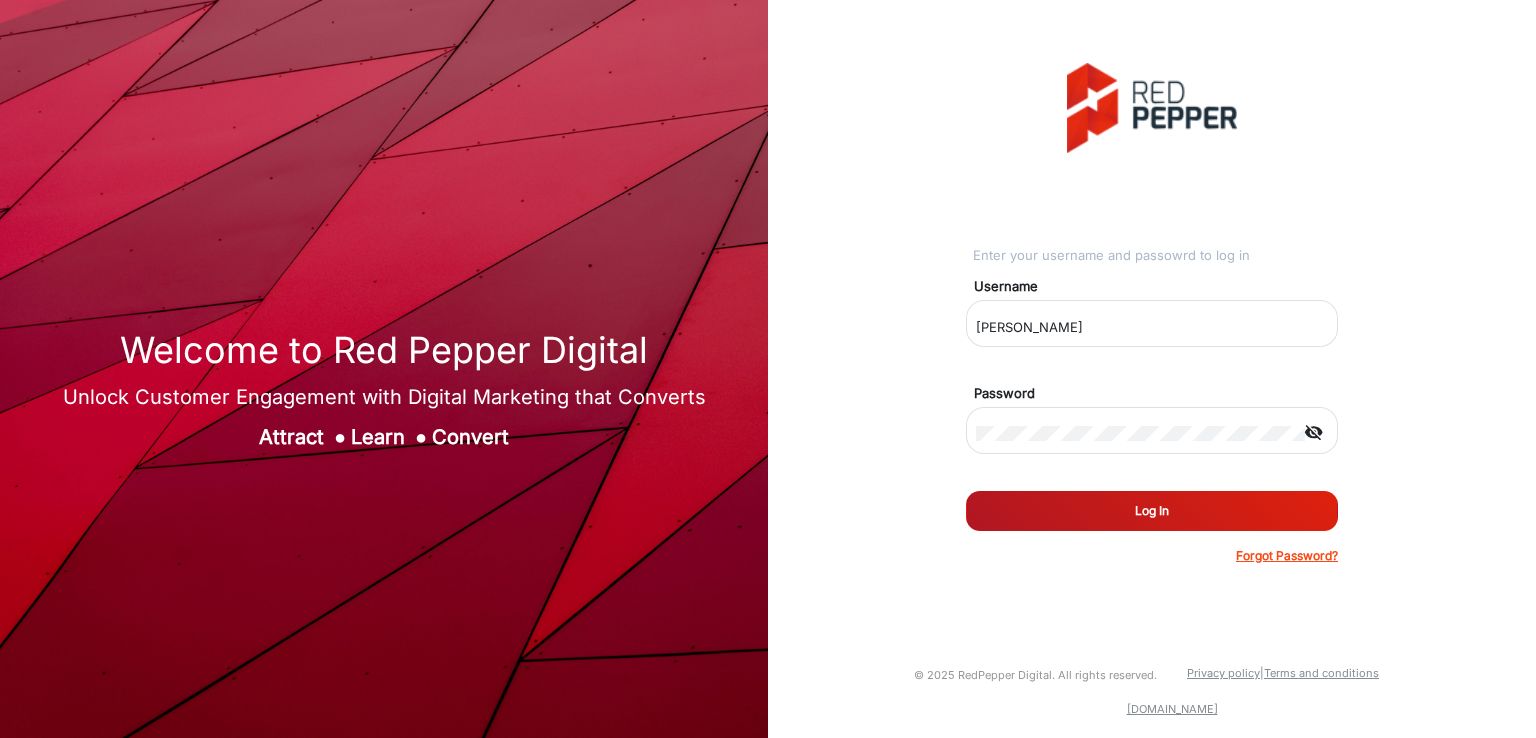 click on "Log In" 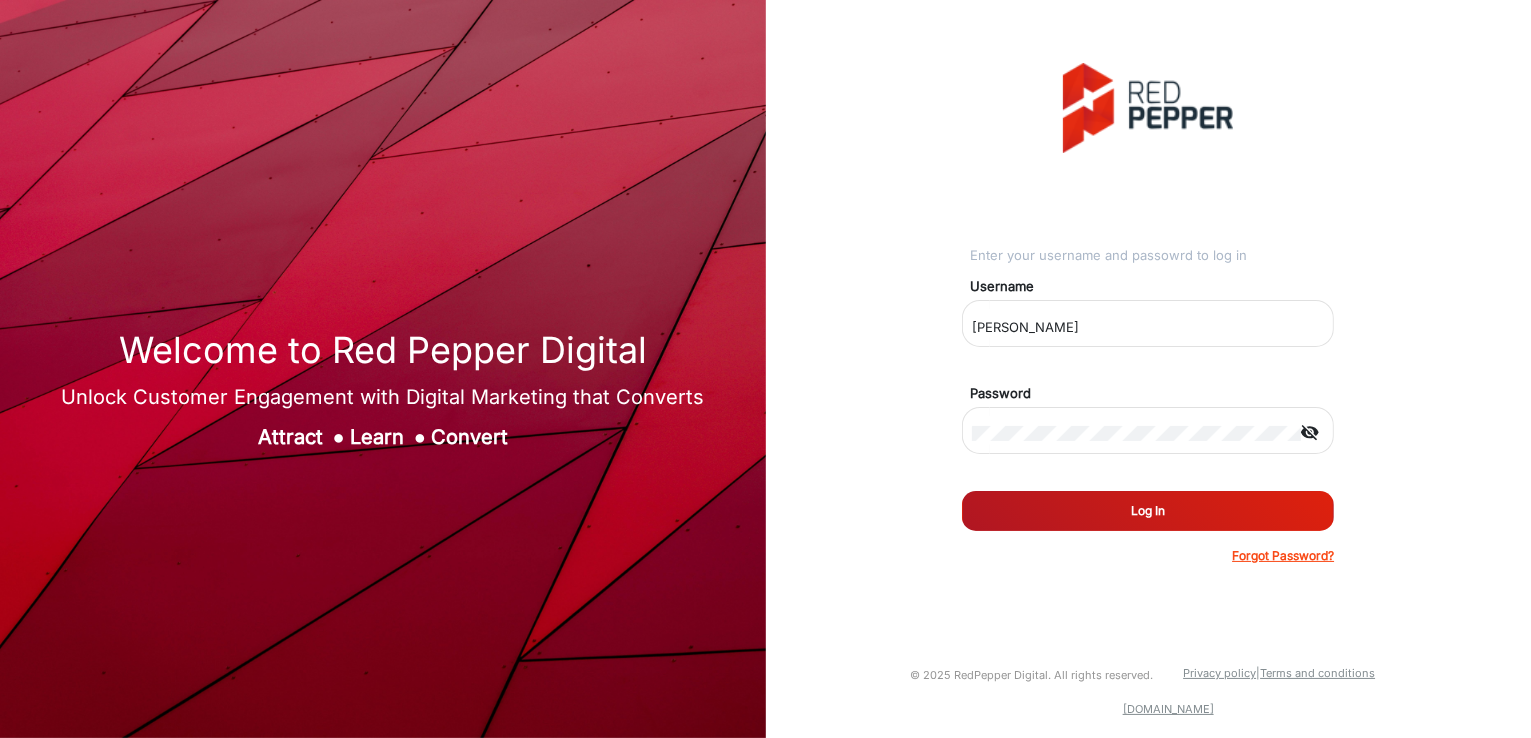 click on "Log In" 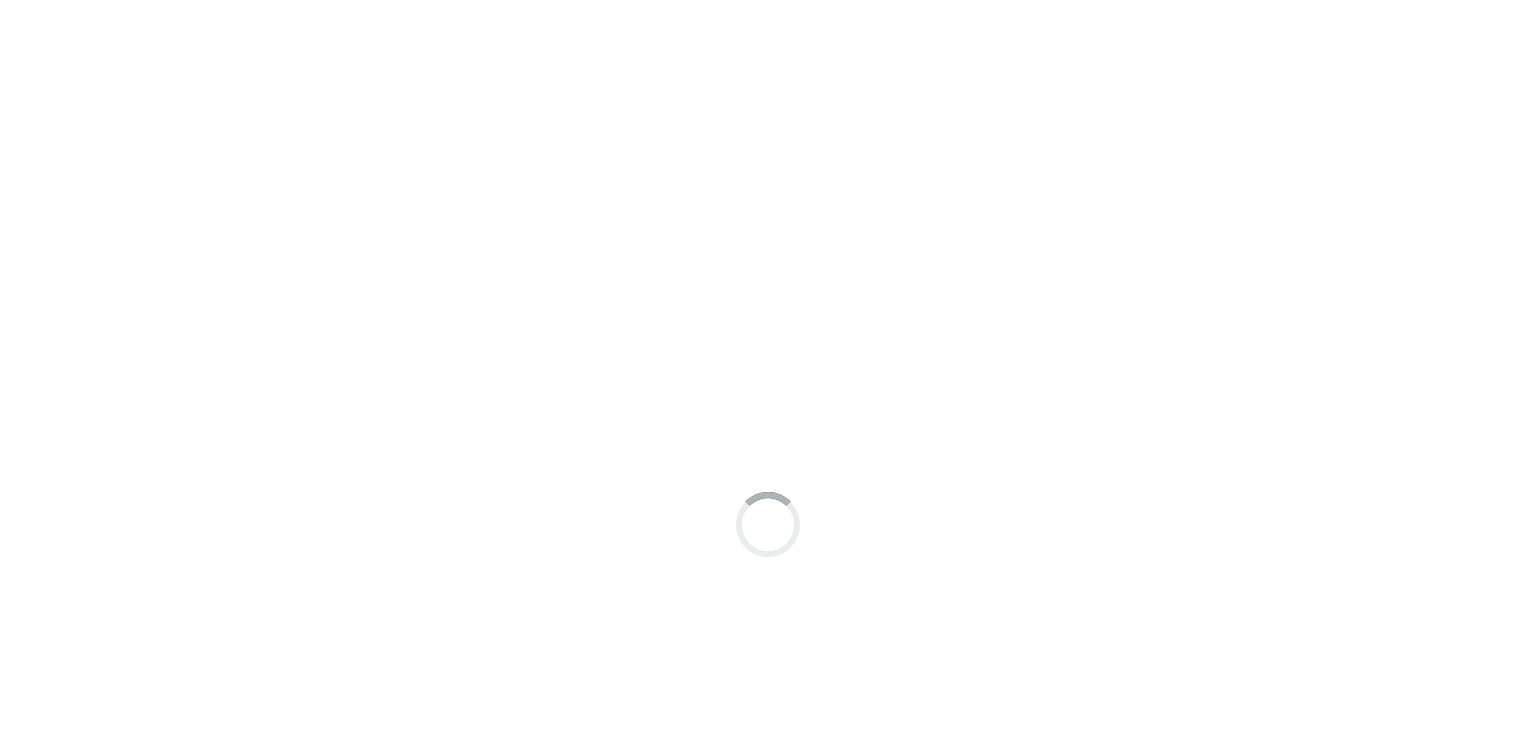 scroll, scrollTop: 0, scrollLeft: 0, axis: both 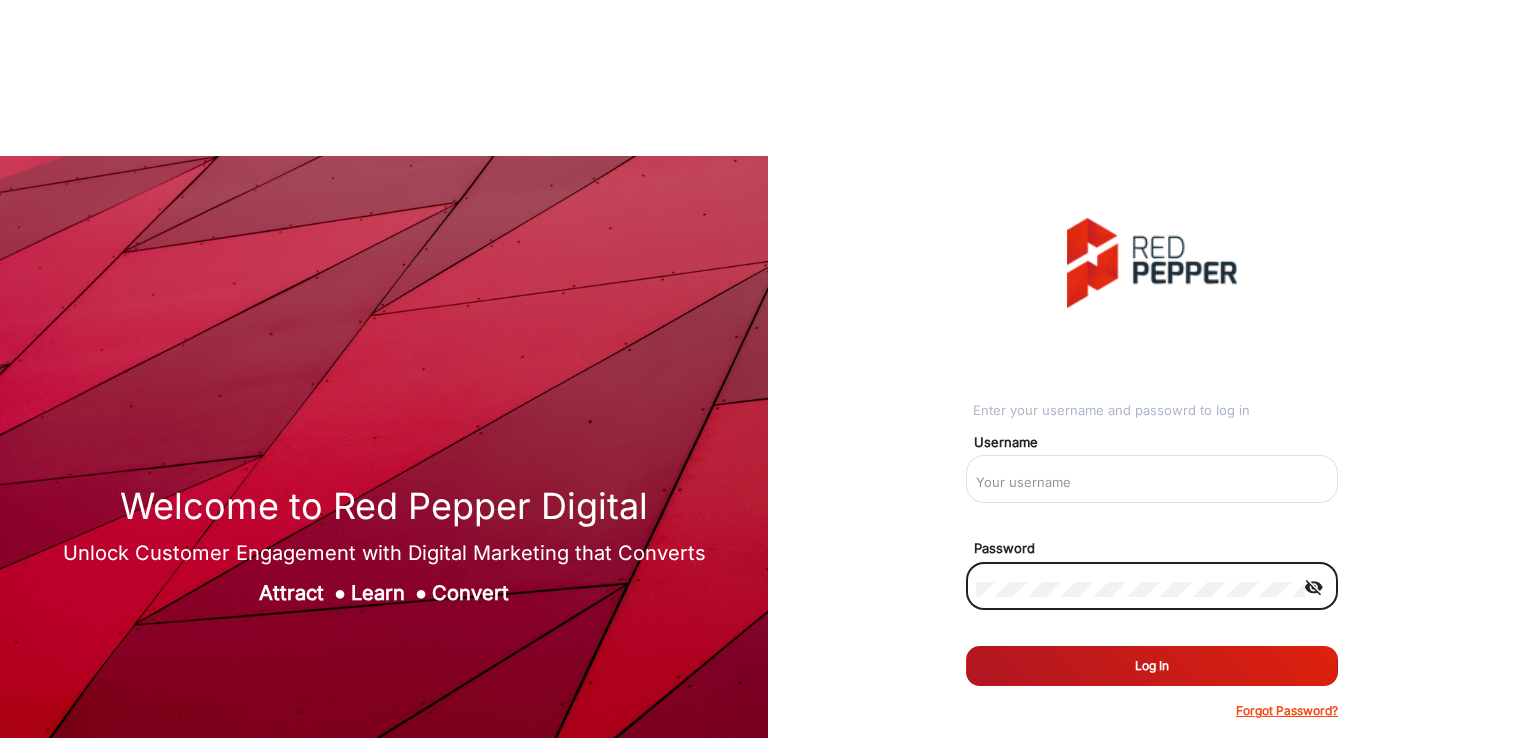 type on "[PERSON_NAME]" 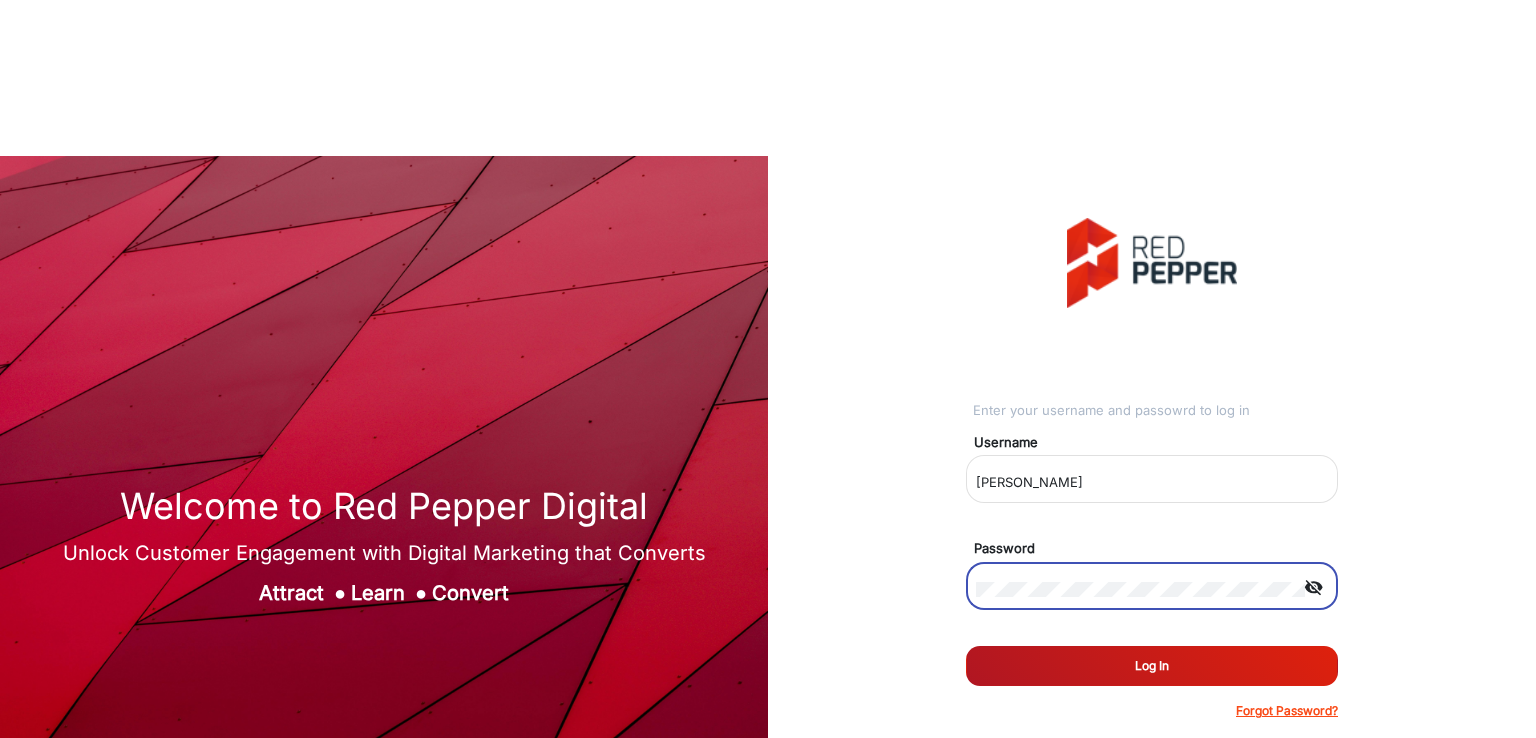 click on "Log In" 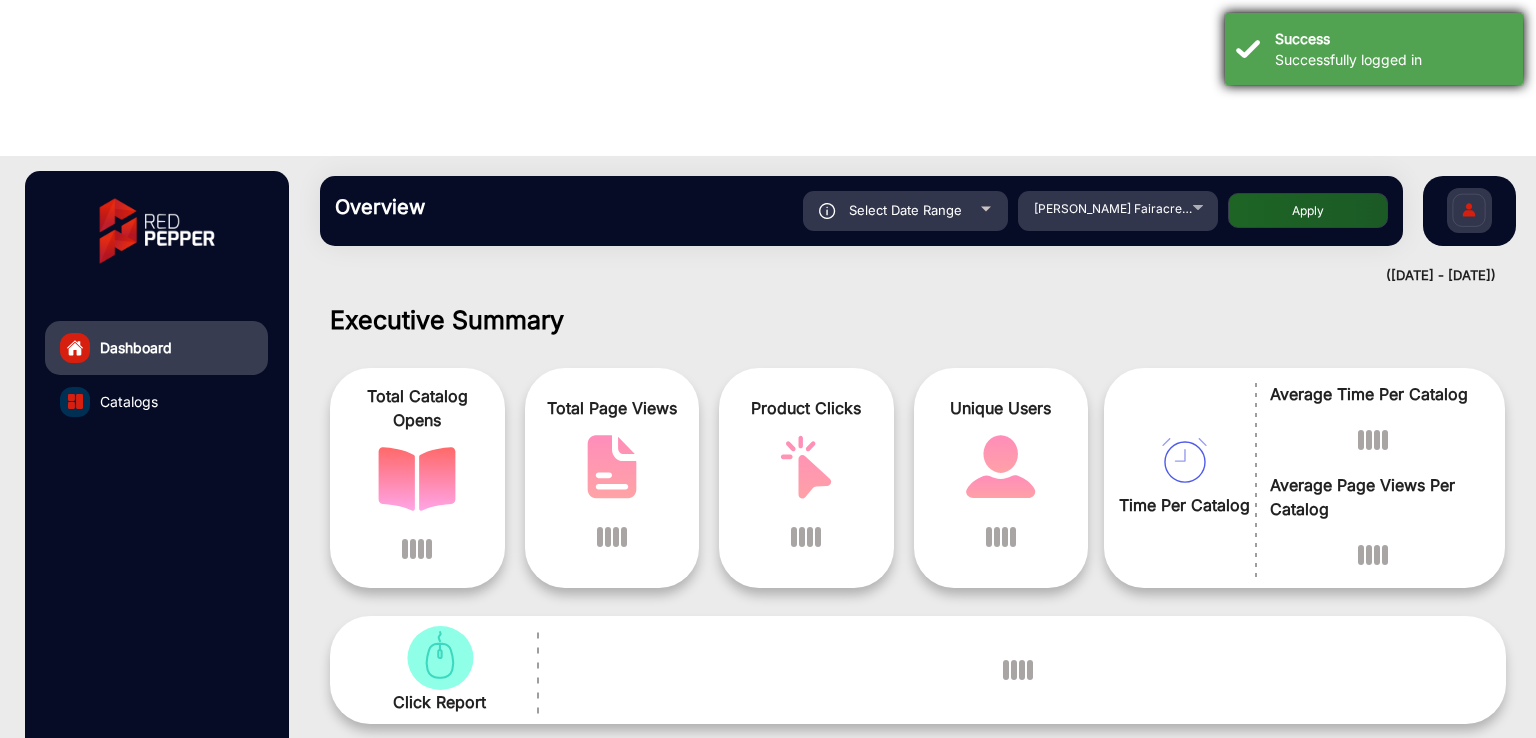 scroll, scrollTop: 15, scrollLeft: 0, axis: vertical 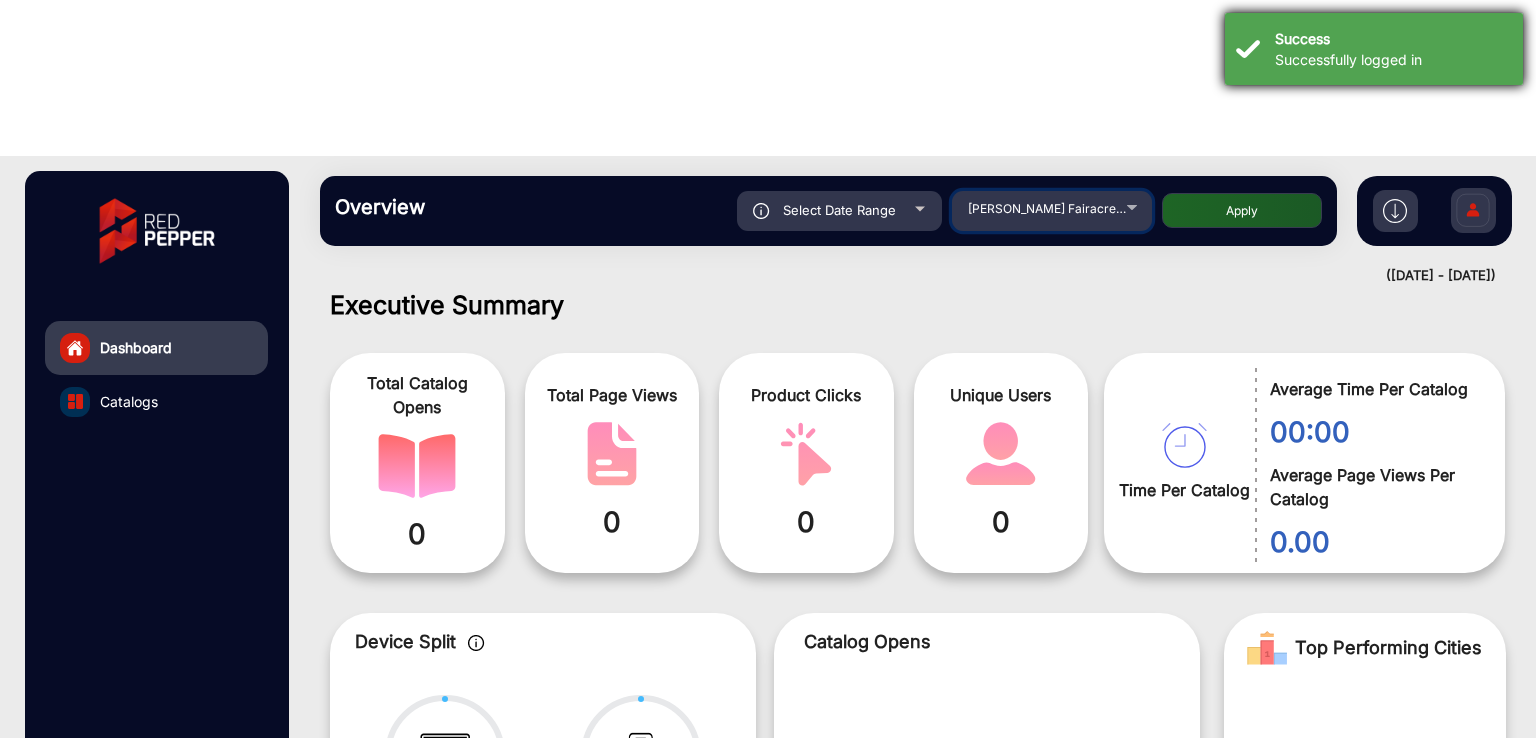 click on "Adams Fairacre Farms" at bounding box center (1048, 209) 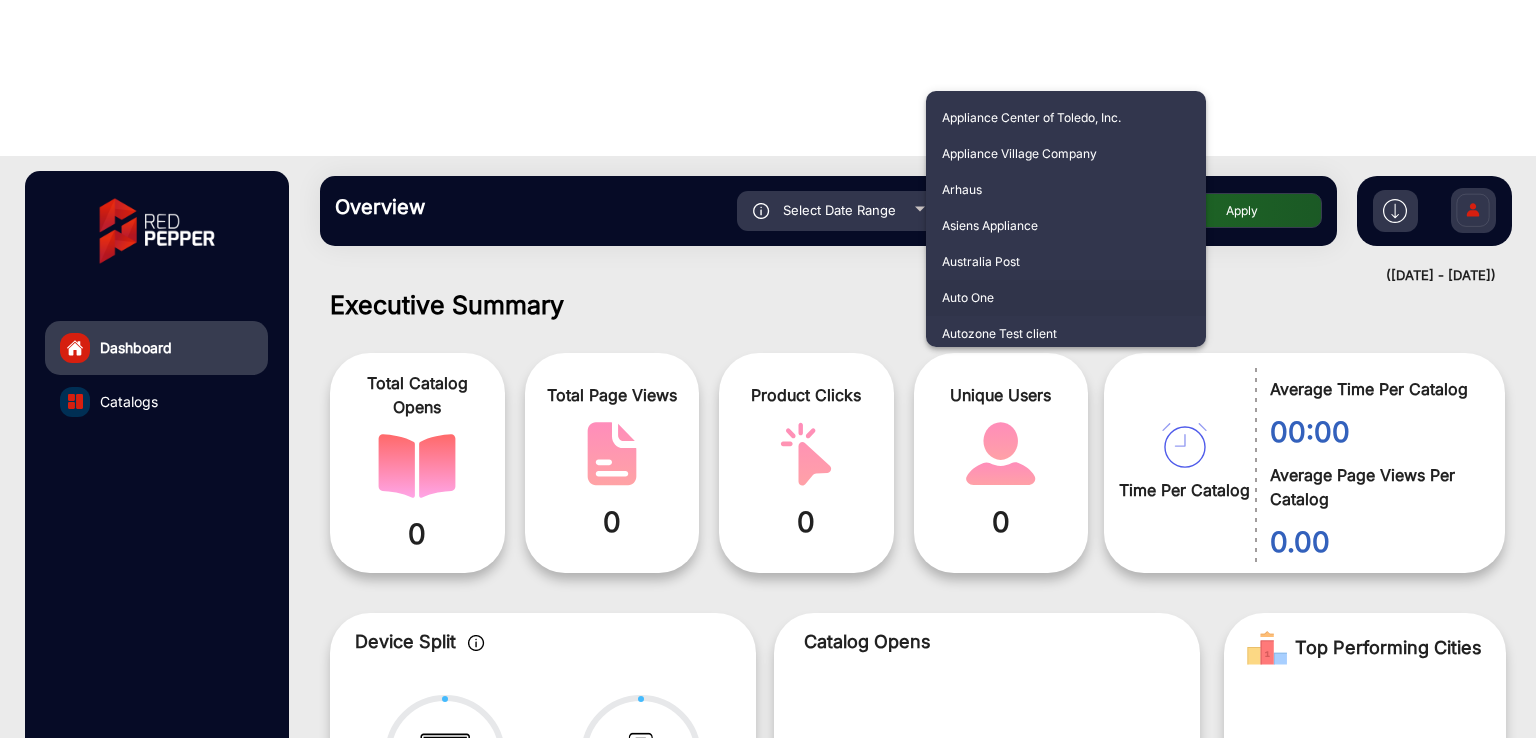 scroll, scrollTop: 133, scrollLeft: 0, axis: vertical 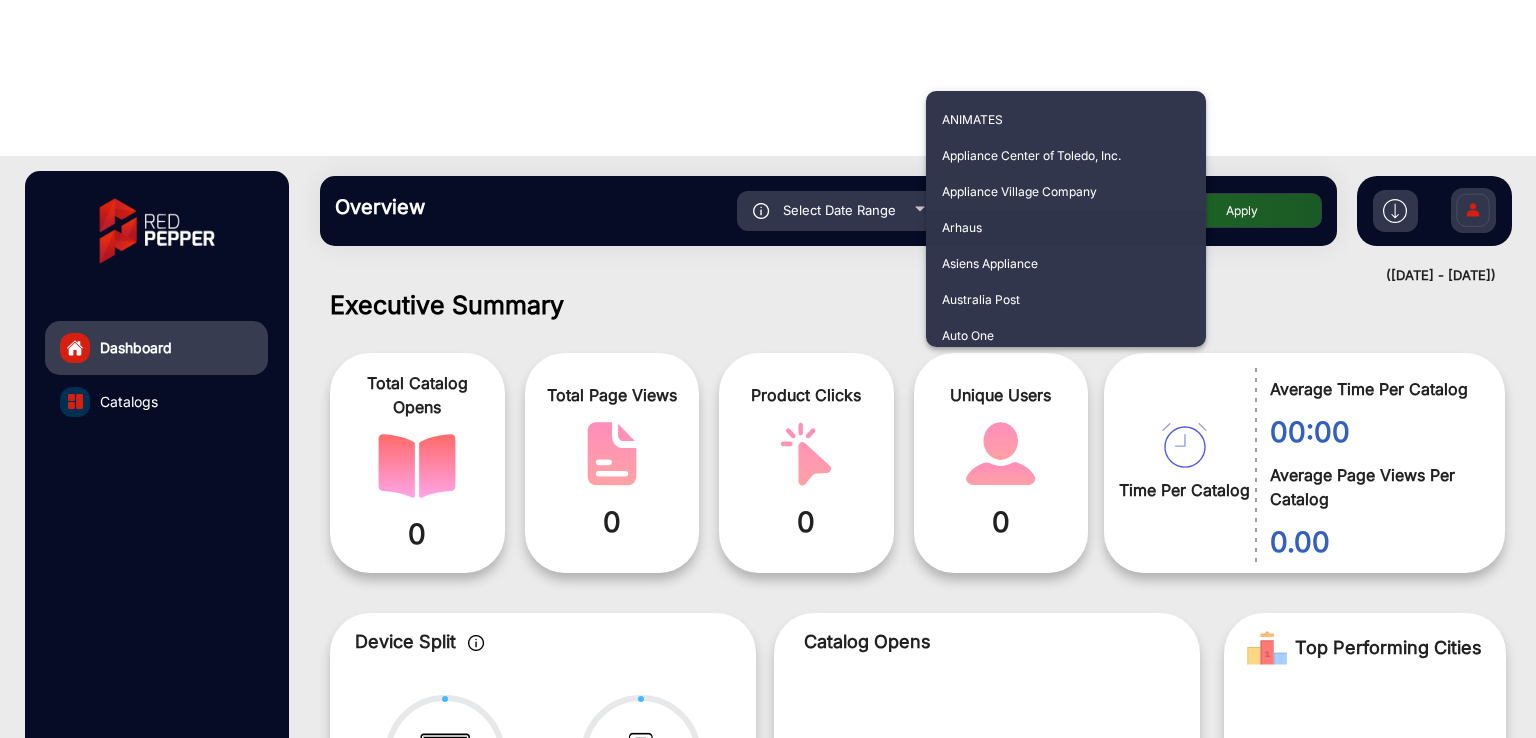 click on "Arhaus" at bounding box center (1066, 228) 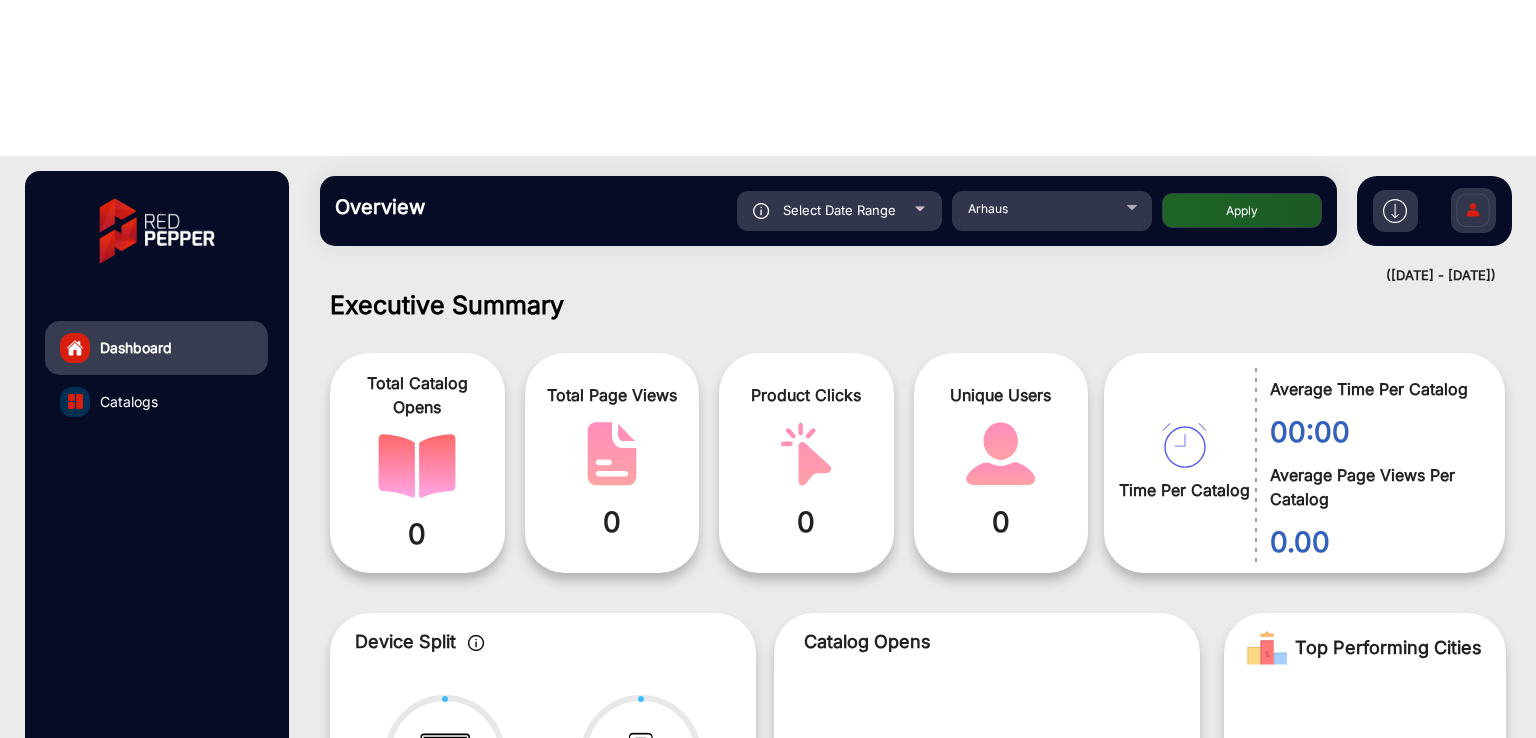click on "Apply" 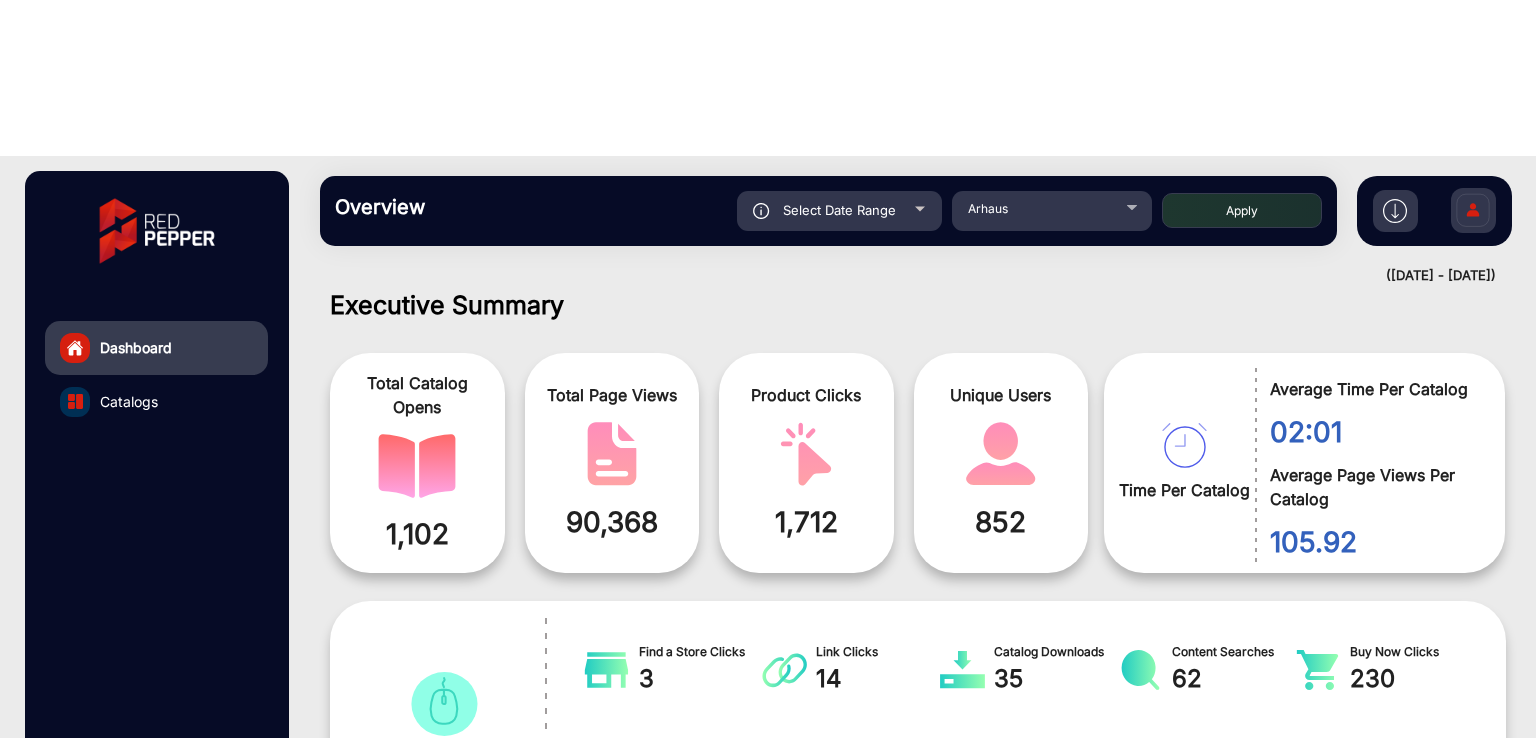 scroll, scrollTop: 999104, scrollLeft: 998828, axis: both 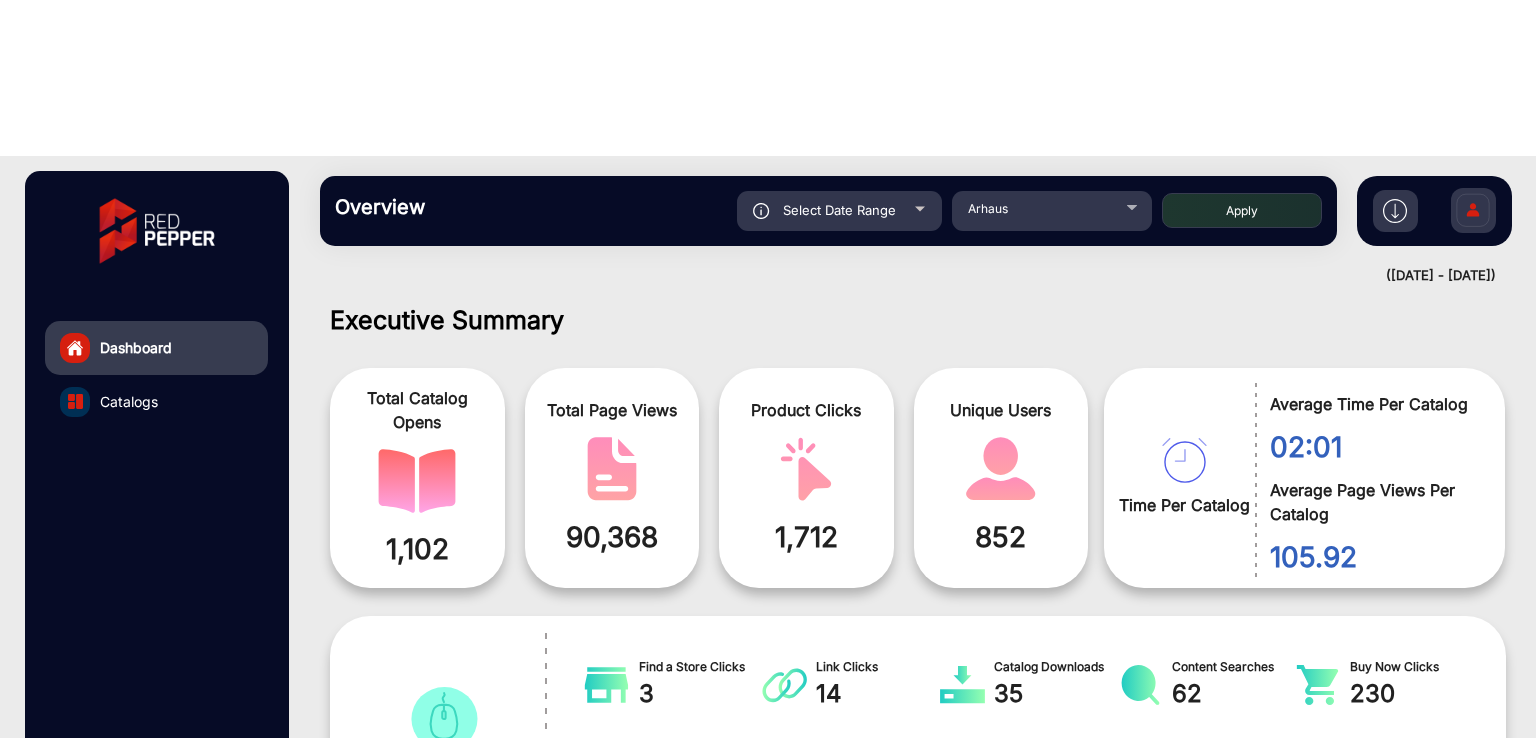 drag, startPoint x: 841, startPoint y: 153, endPoint x: 730, endPoint y: 167, distance: 111.8794 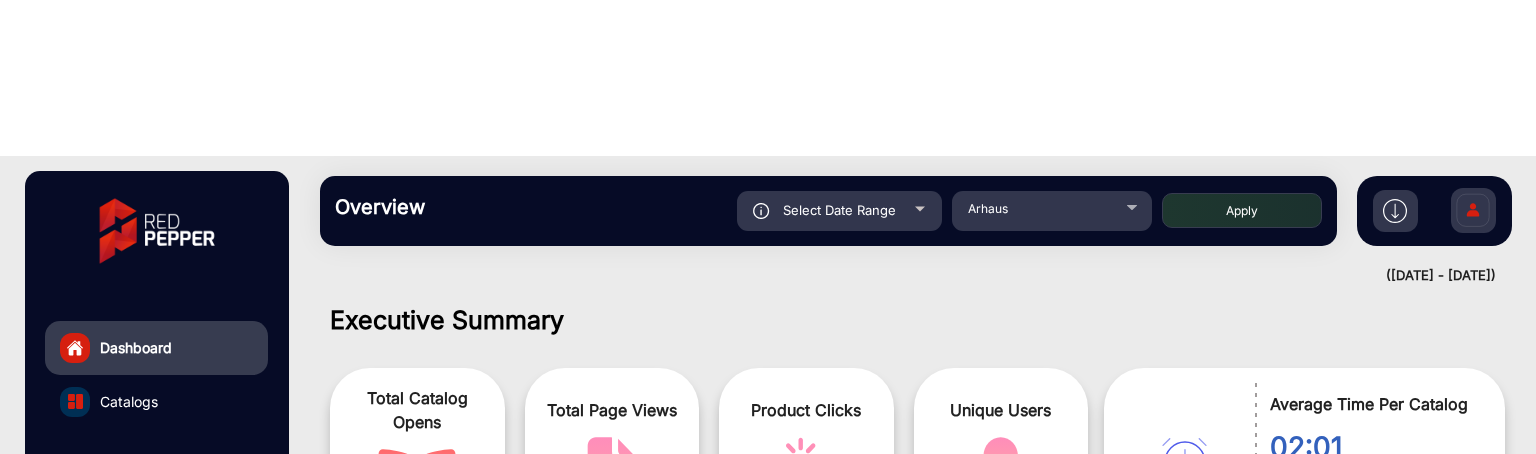 click on "Select Date Range" 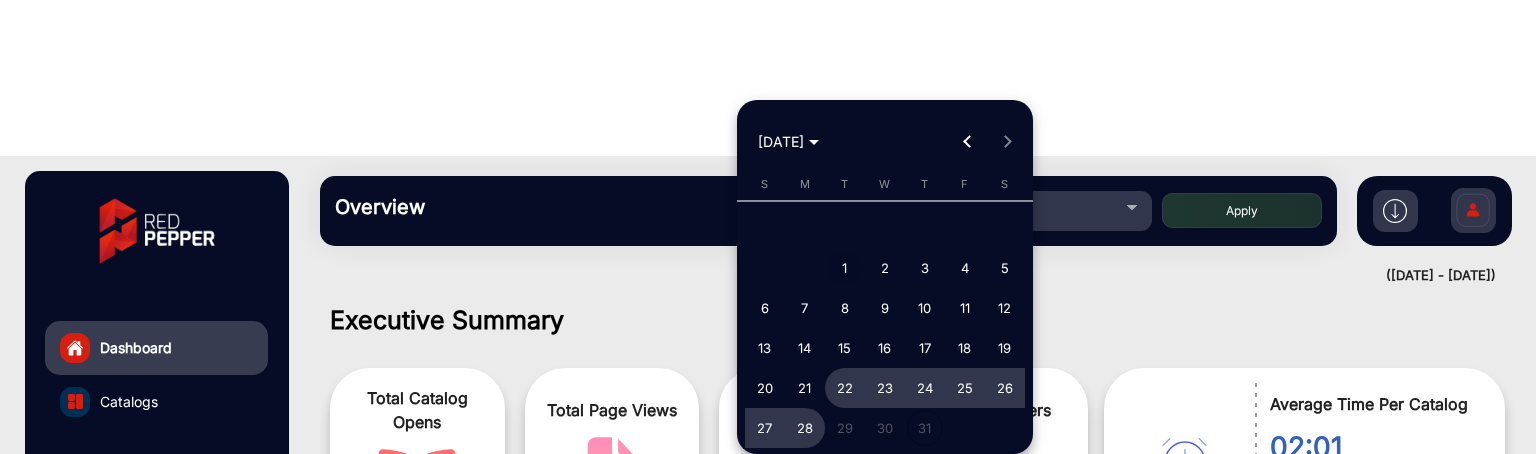 click on "1" at bounding box center (845, 268) 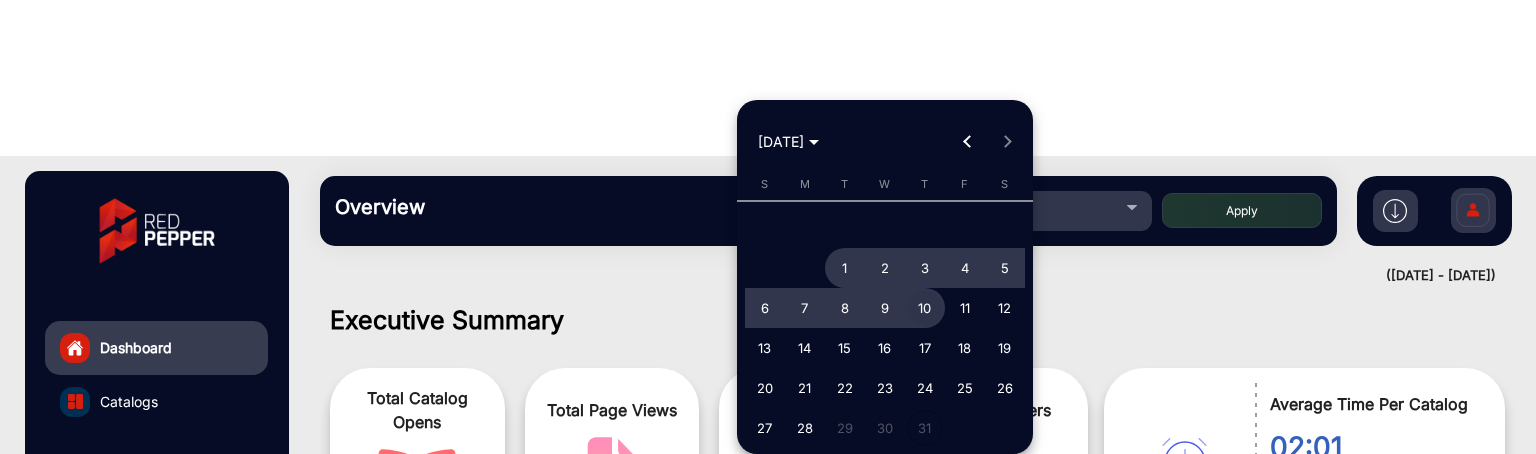 click on "10" at bounding box center [925, 308] 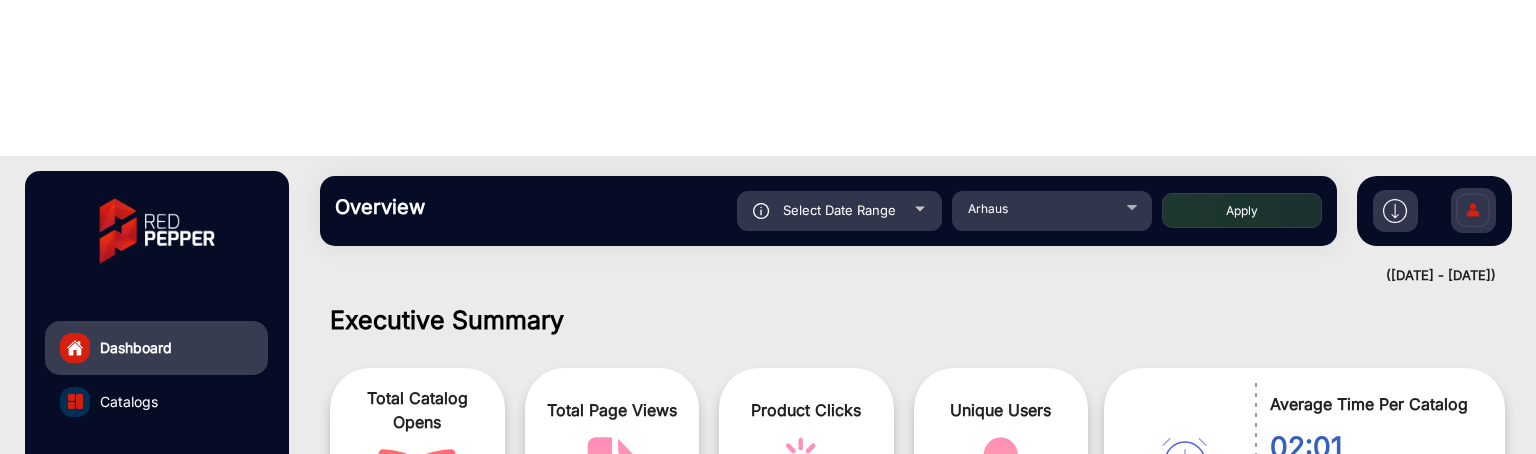 click on "Apply" 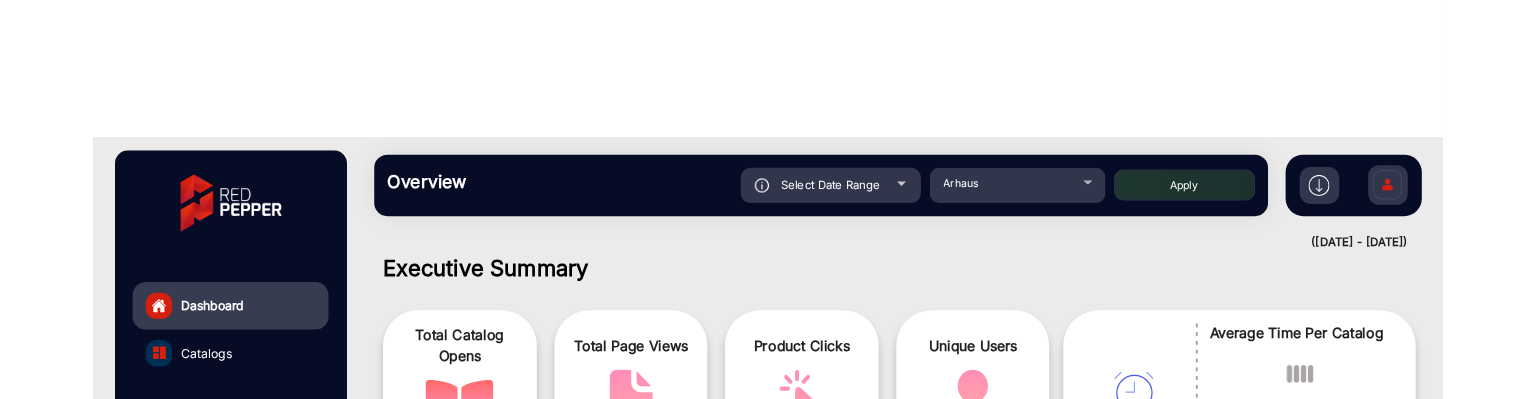 scroll, scrollTop: 148, scrollLeft: 0, axis: vertical 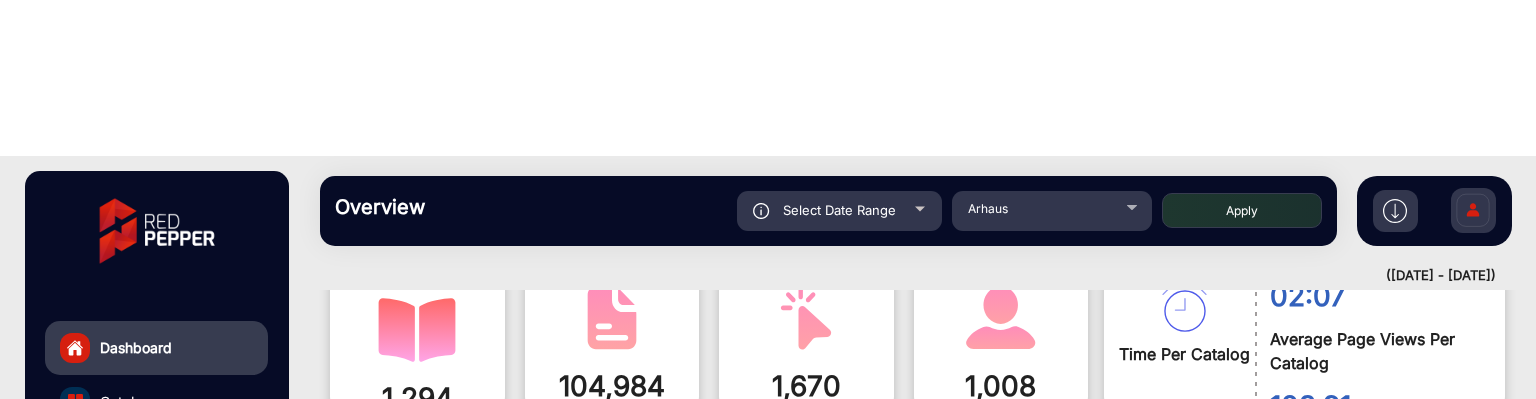 drag, startPoint x: 1109, startPoint y: 397, endPoint x: 1111, endPoint y: 450, distance: 53.037724 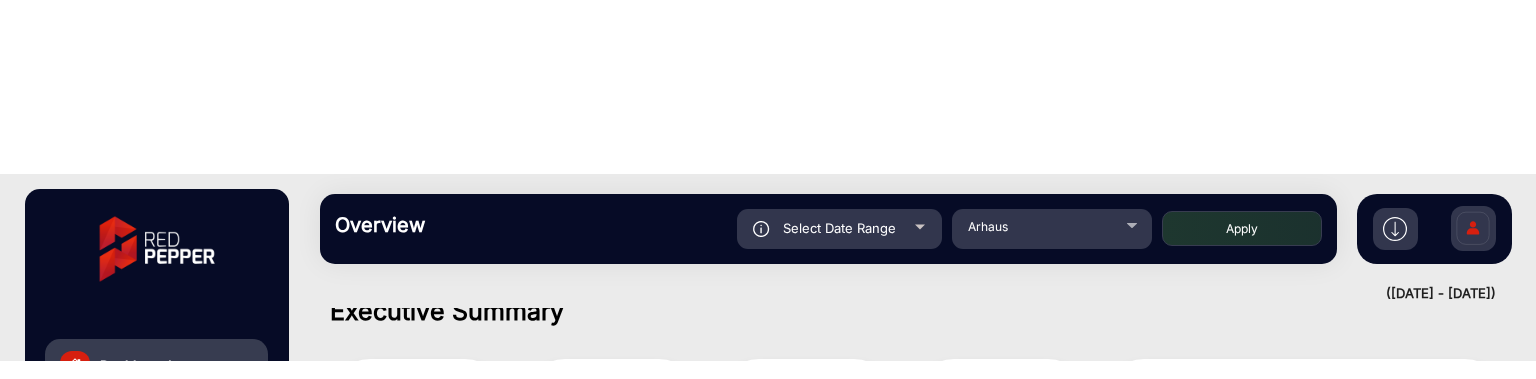 scroll, scrollTop: 272, scrollLeft: 0, axis: vertical 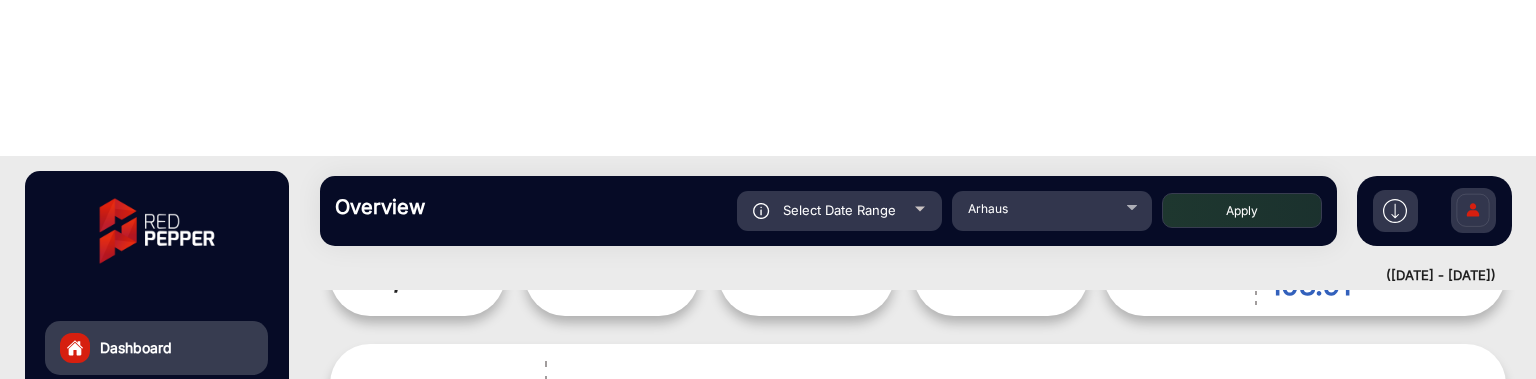 click on "Dashboard Catalogs  Overview  Reports Understand what makes your customers tick and learn how they are consuming your content. Select Date Range 7/22/2025 - 7/28/2025 Choose date Arhaus Apply falsefalse Hi,  saravanakumar  Change Password Log Out  (07-01-2025 - 07-10-2025)  Executive Summary  Total Catalog Opens  1,294 Total Page Views 104,984 Product Clicks  1,670 Unique Users  1,008 Time Per Catalog Average Time Per Catalog  02:07  Average Page Views Per Catalog 103.91 Click Report Find a Store Clicks 2  Link Clicks 13  Catalog Downloads 45  Content Searches 74  Buy Now Clicks 255  More Info Clicks 29  Top Performing Products View All Total Clicks 13 Total Clicks 13 Total Clicks 11 Total Clicks 9 Device Split Desktop Tablet Mobile Desktop 806 Tablet 23 Mobile 322 Catalog Opens Top Performing Cities Los Angeles, US Catalog Opens 52 New York, US Catalog Opens 44 Atlanta, US Catalog Opens 17 Chicago, US Catalog Opens 17 Tampa, US Catalog Opens 11 View All © 2025 RedPepper Digital. All rights reserved.  |" 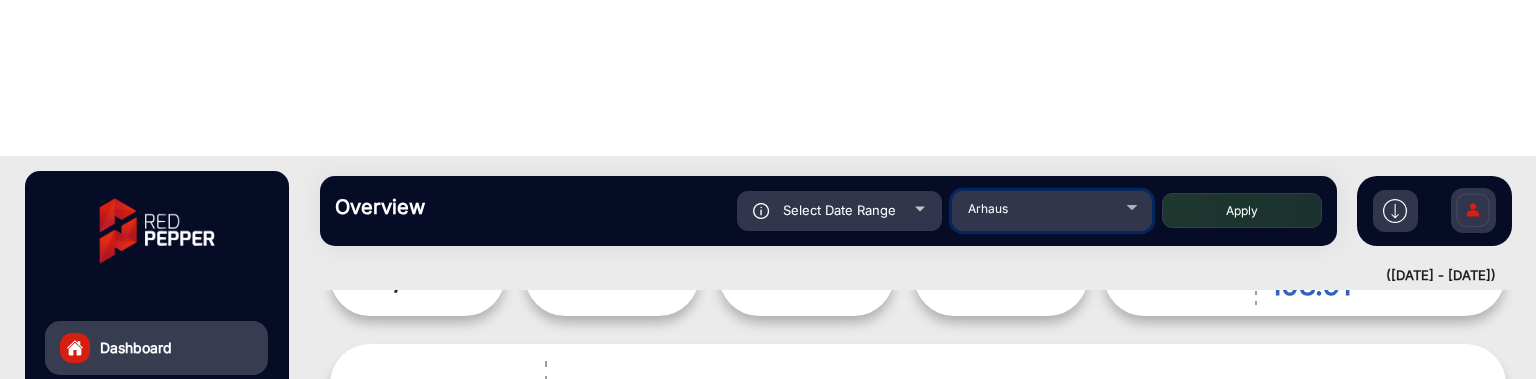 click on "Arhaus" at bounding box center [1048, 209] 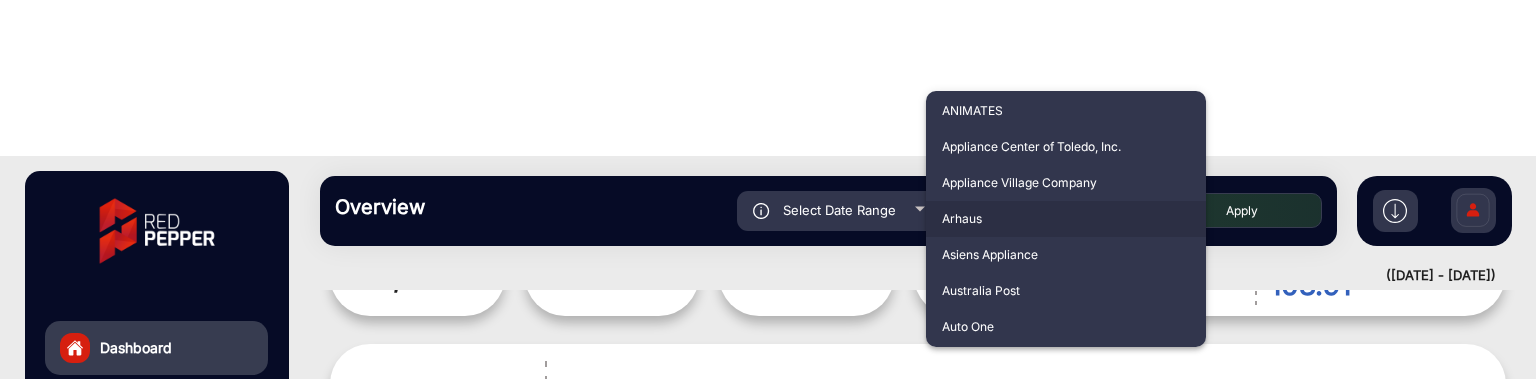 scroll, scrollTop: 1366, scrollLeft: 0, axis: vertical 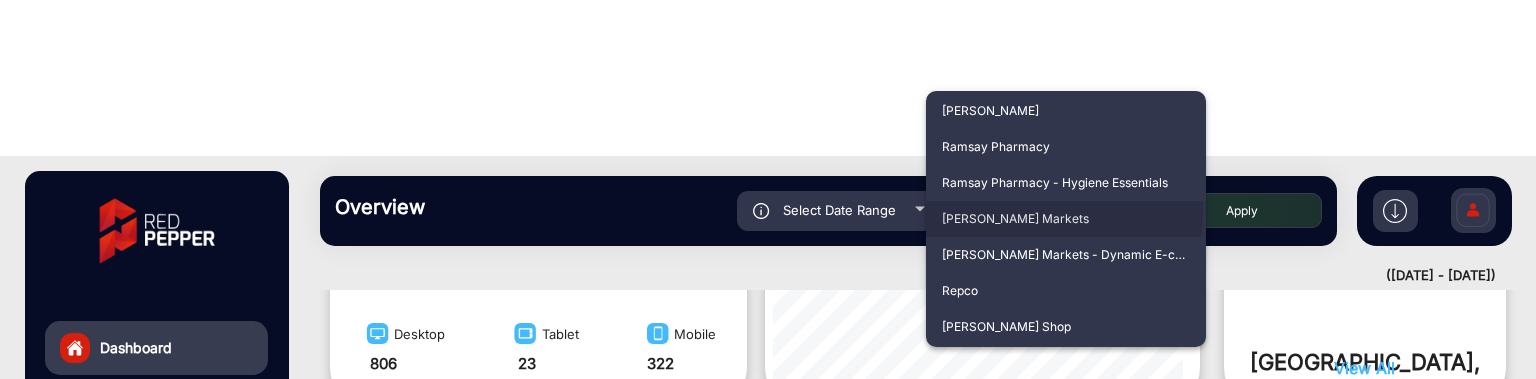 click on "Redner's Markets" at bounding box center [1066, 219] 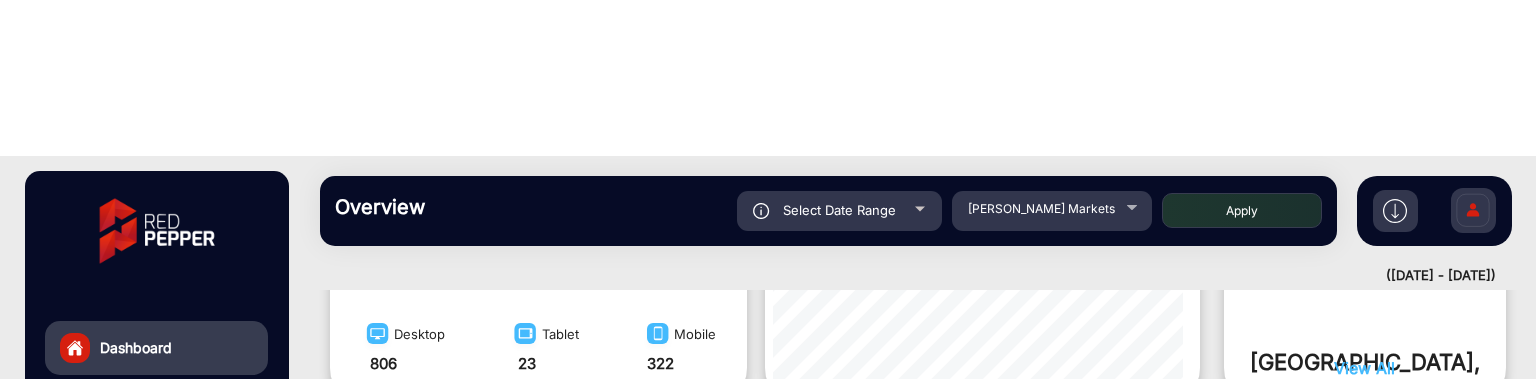 click on "Apply" 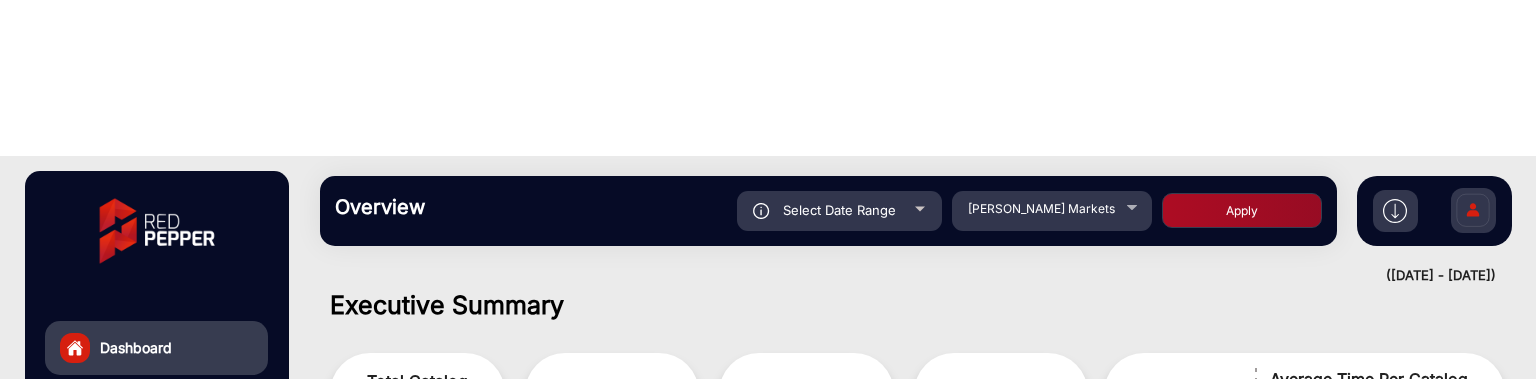 scroll, scrollTop: 282, scrollLeft: 0, axis: vertical 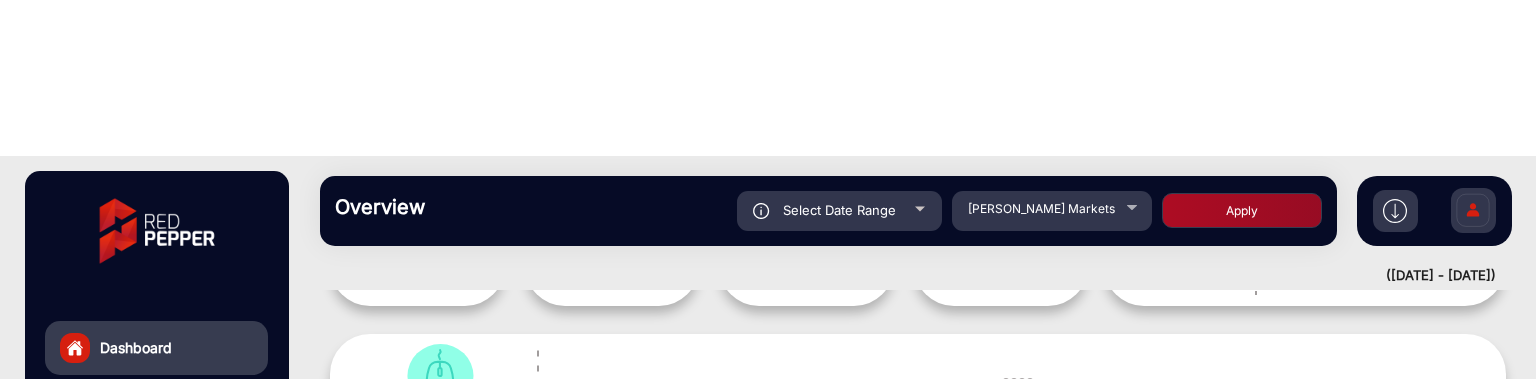 type 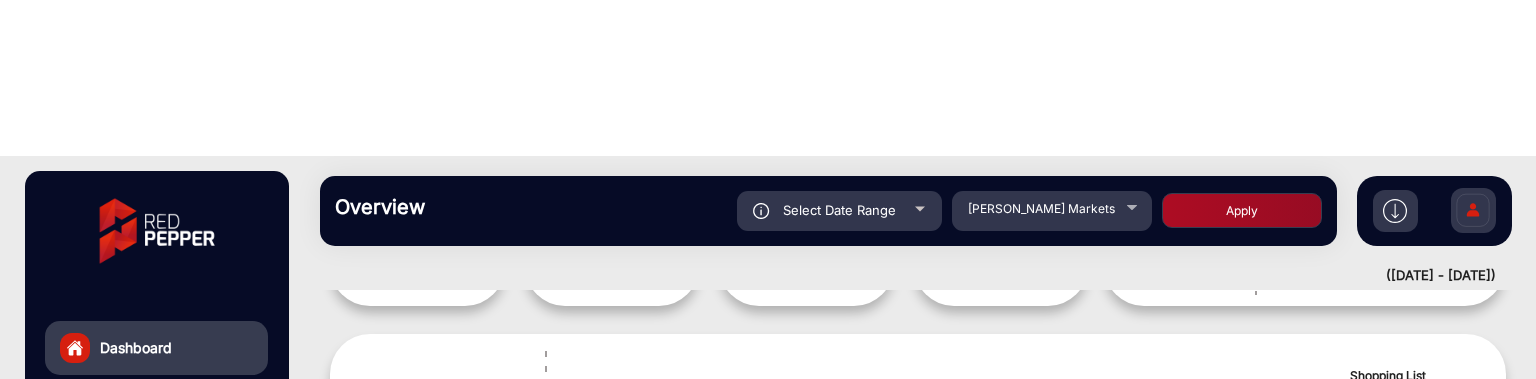 scroll, scrollTop: 285, scrollLeft: 0, axis: vertical 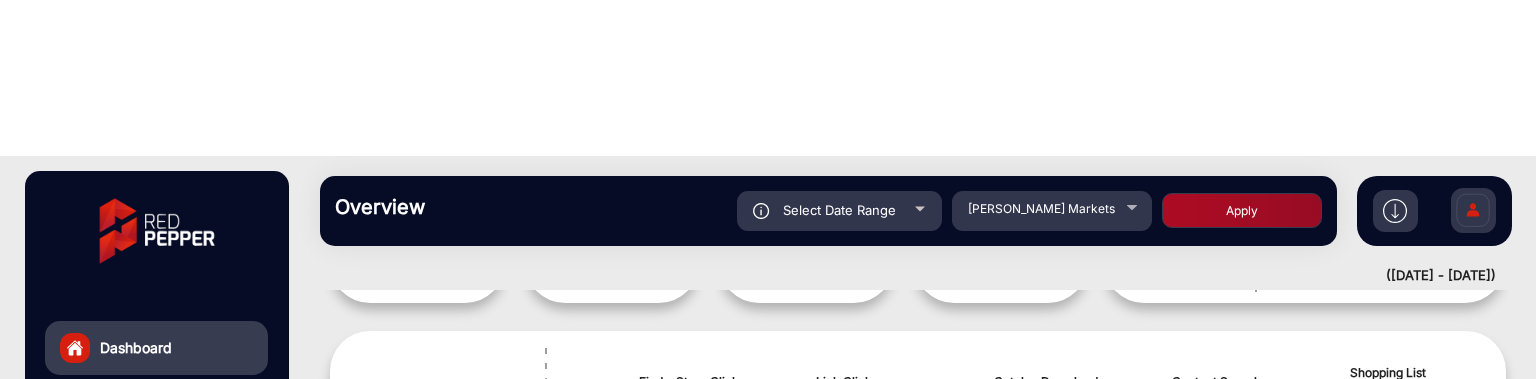 click on "Shopping List Products Added" 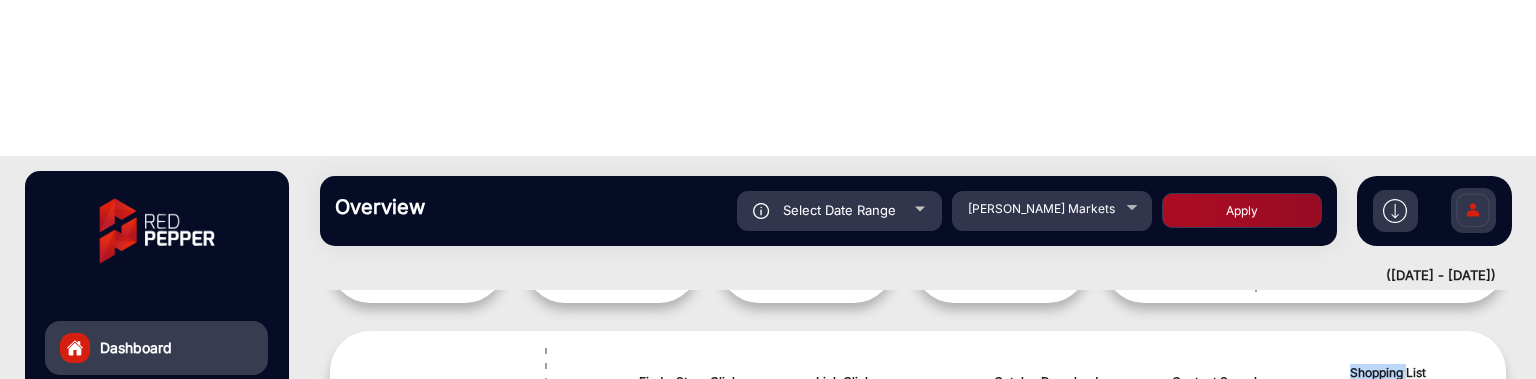click on "Shopping List Products Added" 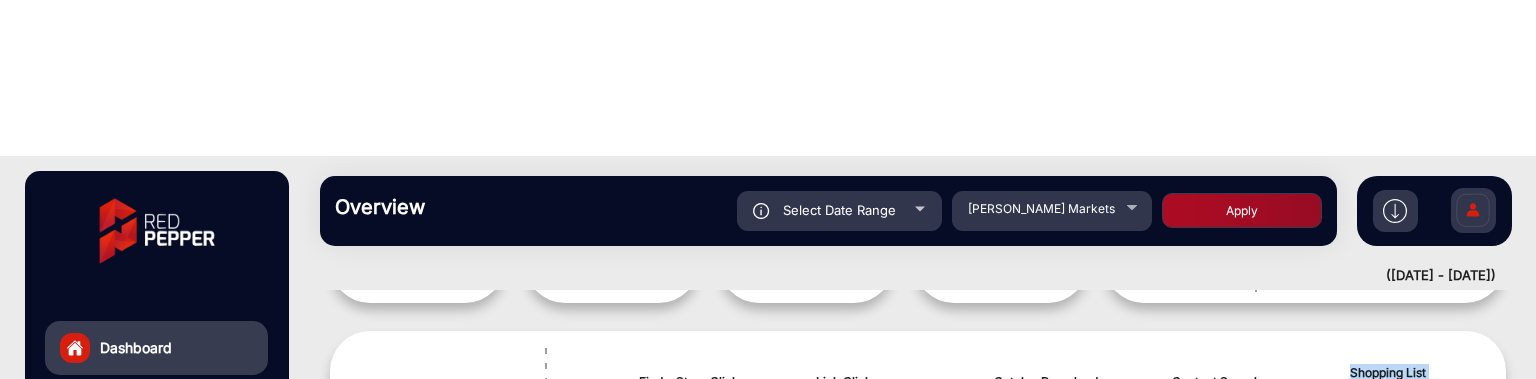 click on "Shopping List Products Added" 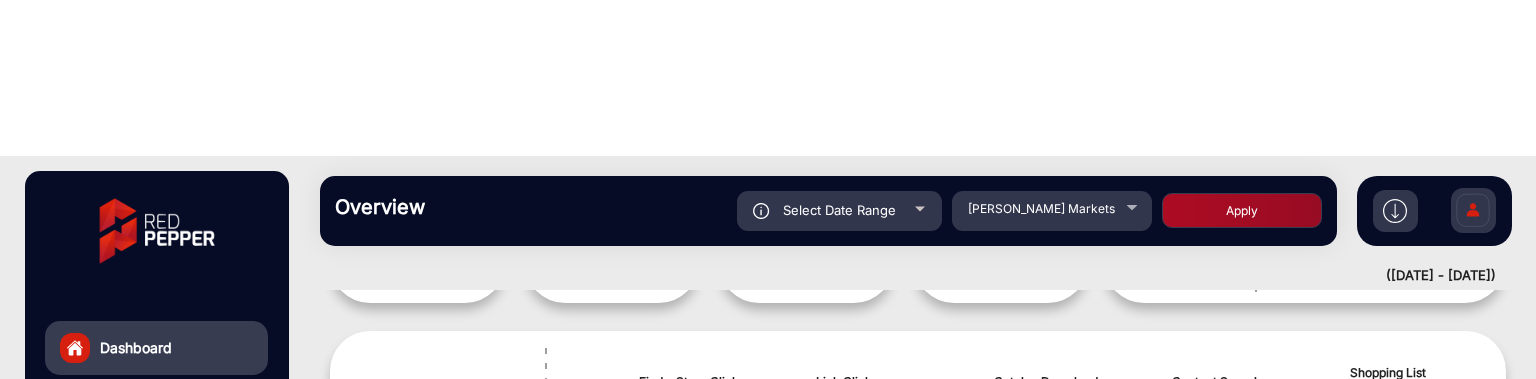click on "Get Directions Clicks" 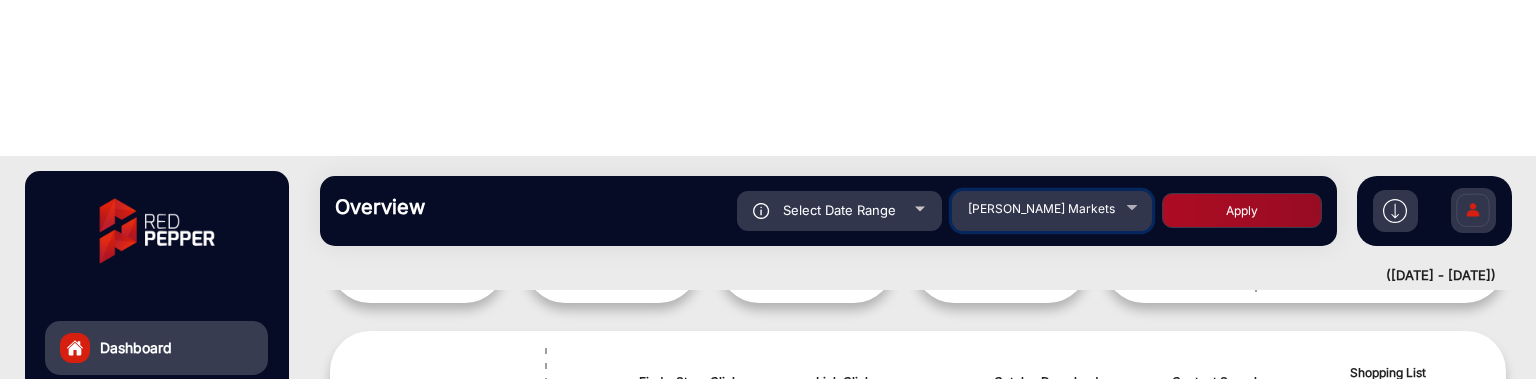 click on "Redner's Markets" at bounding box center (1048, 209) 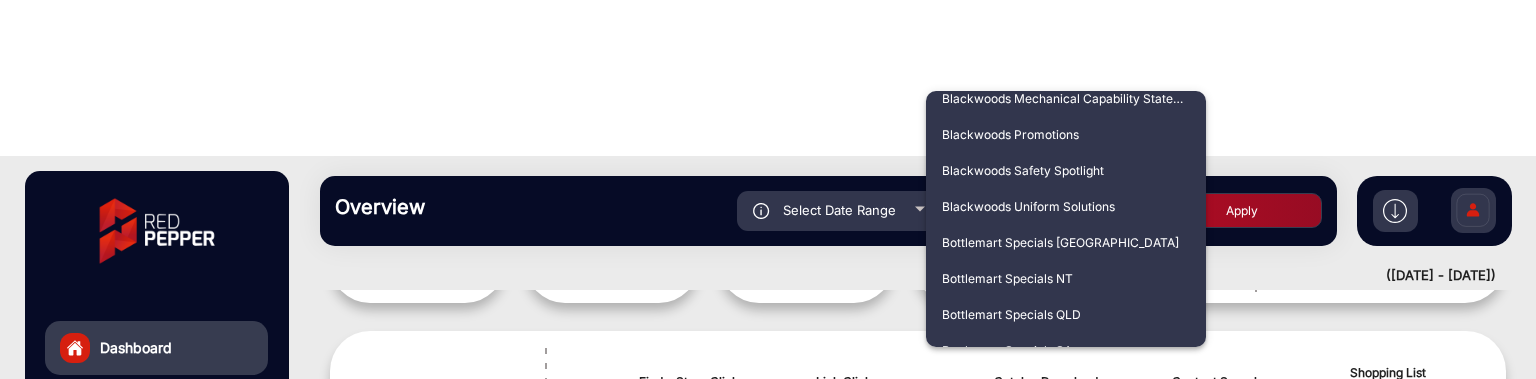 scroll, scrollTop: 660, scrollLeft: 0, axis: vertical 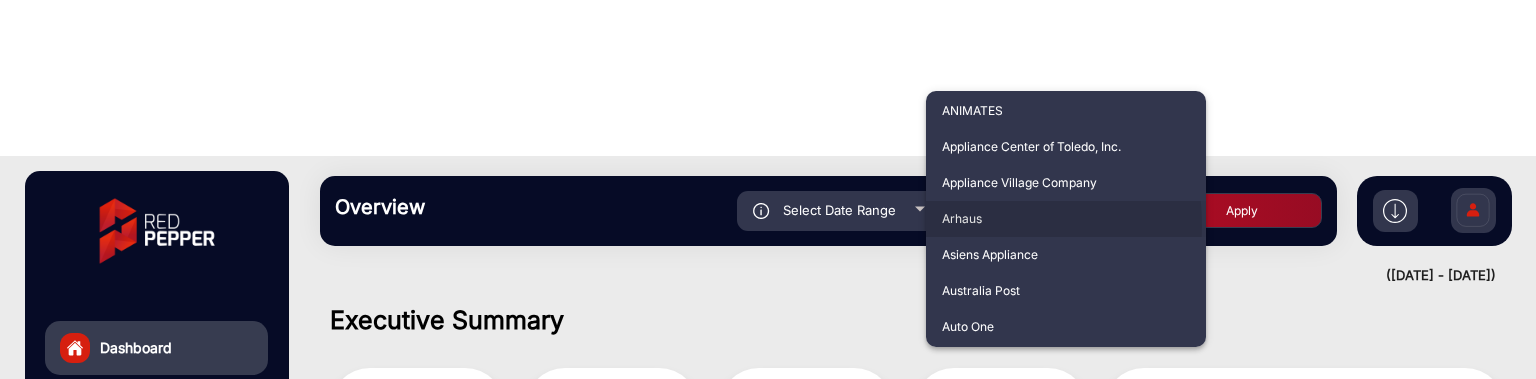 click on "Arhaus" at bounding box center [1066, 219] 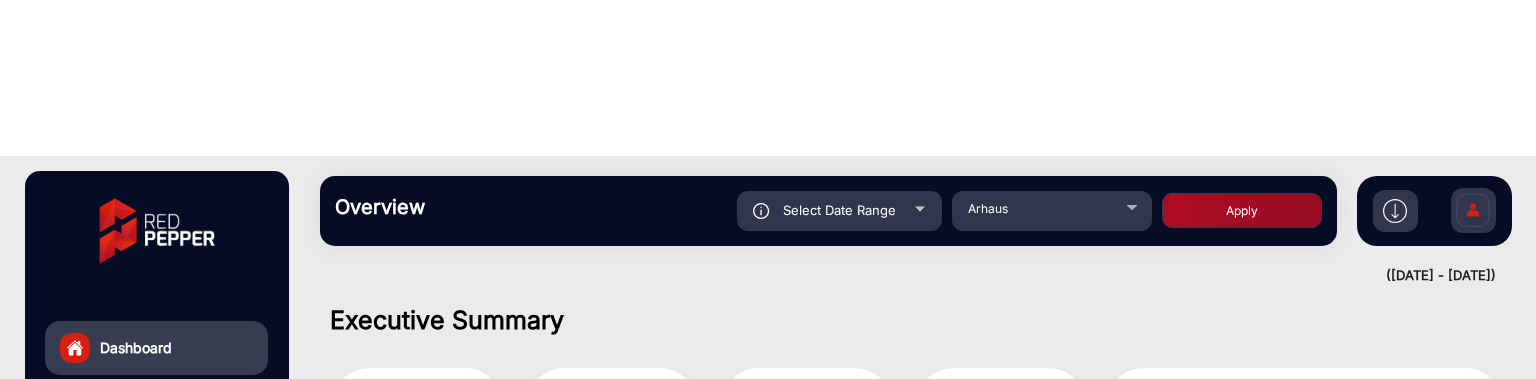 click on "Apply" 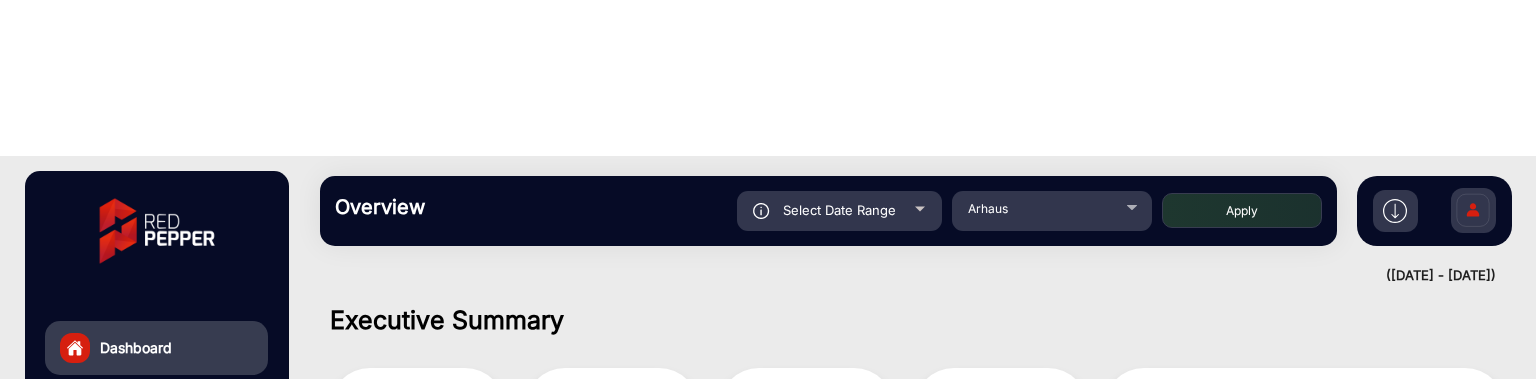 scroll, scrollTop: 15, scrollLeft: 0, axis: vertical 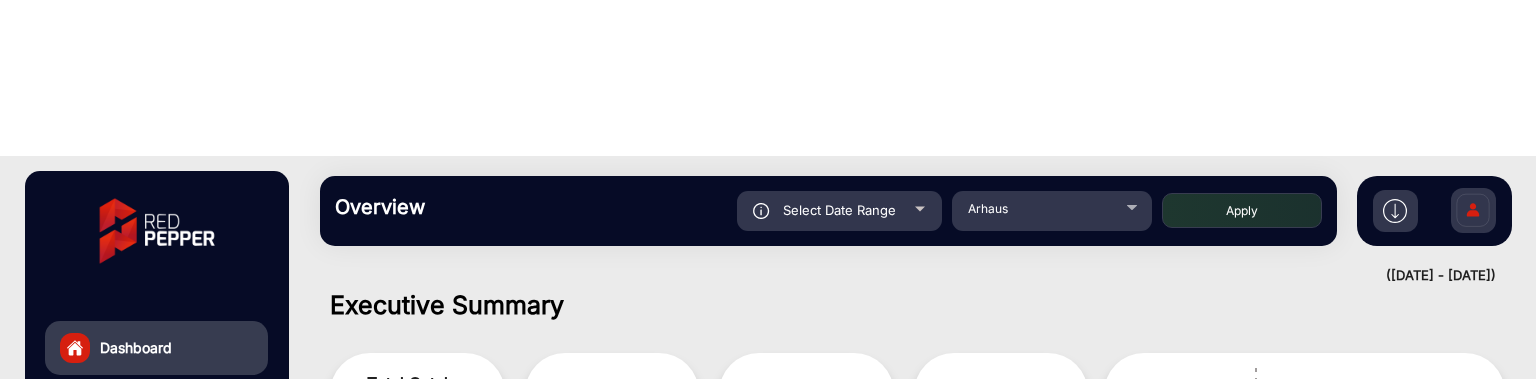 click on "Dashboard Catalogs" 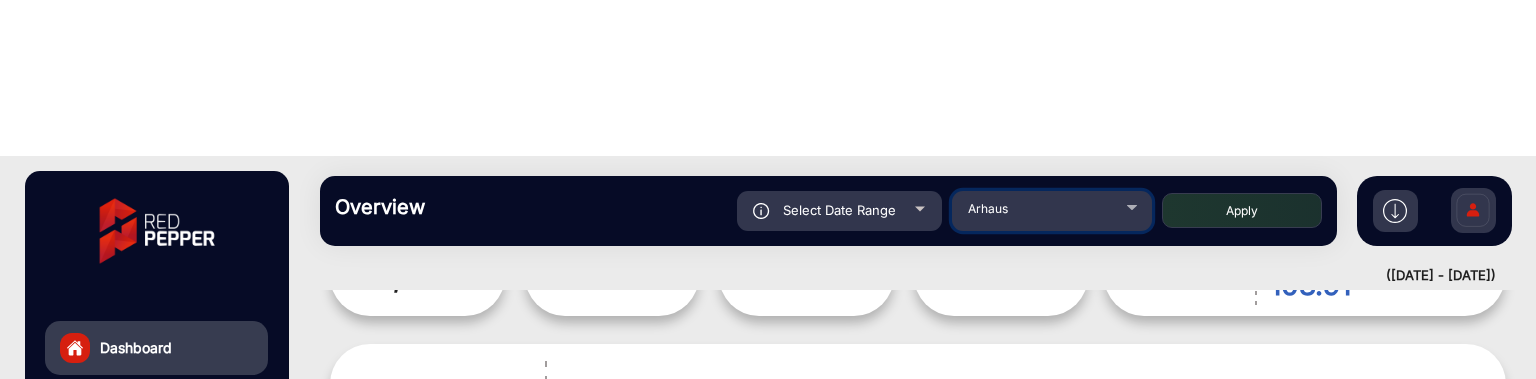click on "Arhaus" at bounding box center [1052, 207] 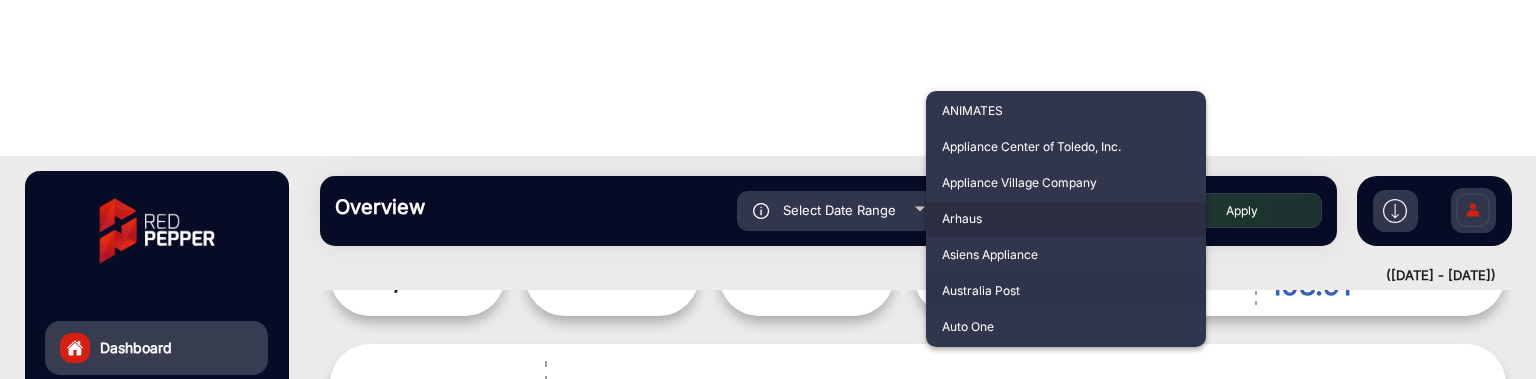click on "Australia Post" at bounding box center [1066, 291] 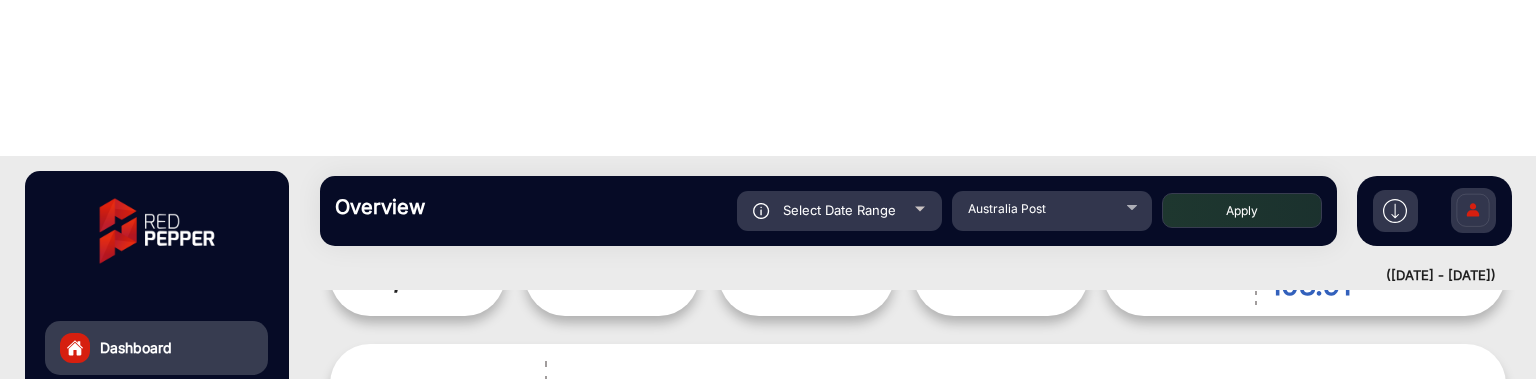 click on "Apply" 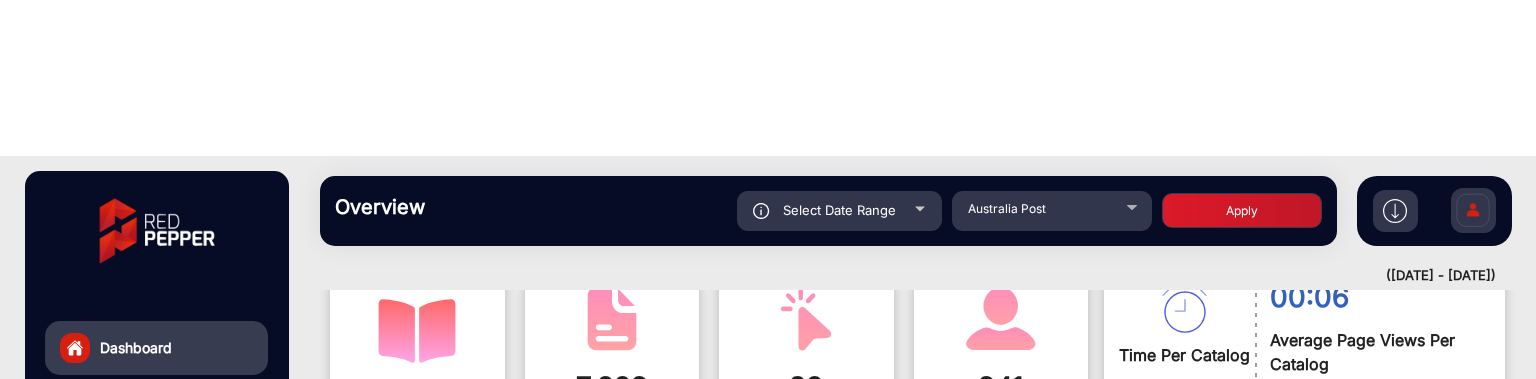 scroll, scrollTop: 296, scrollLeft: 0, axis: vertical 